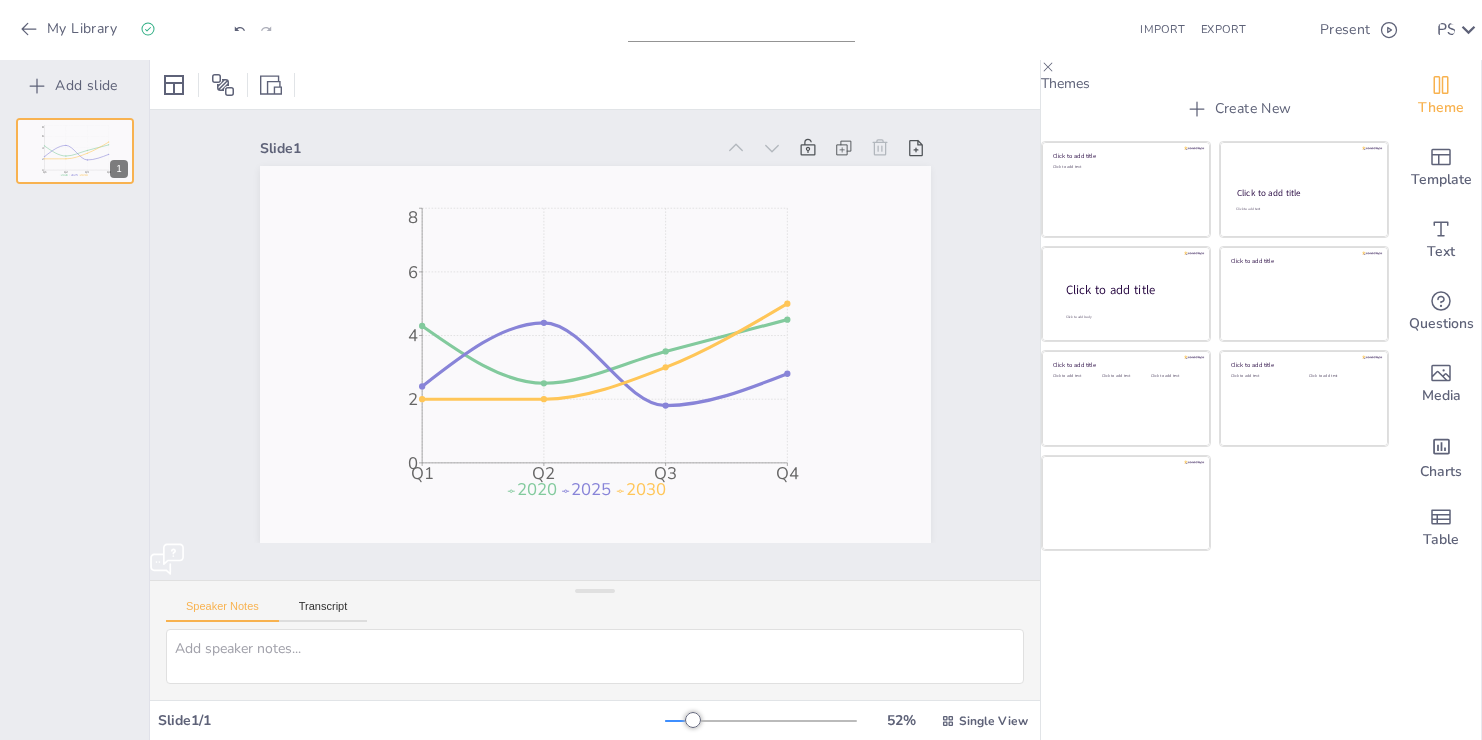 scroll, scrollTop: 0, scrollLeft: 0, axis: both 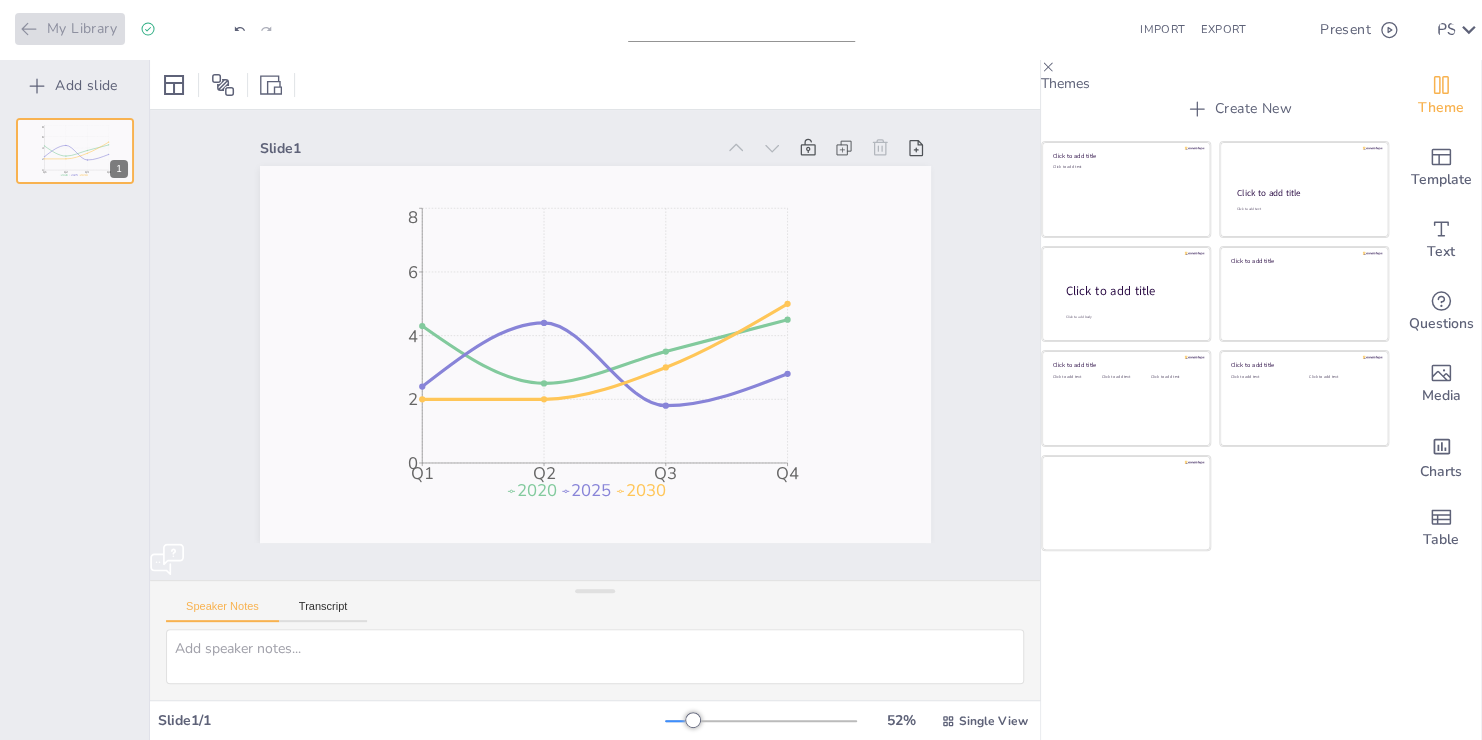 click 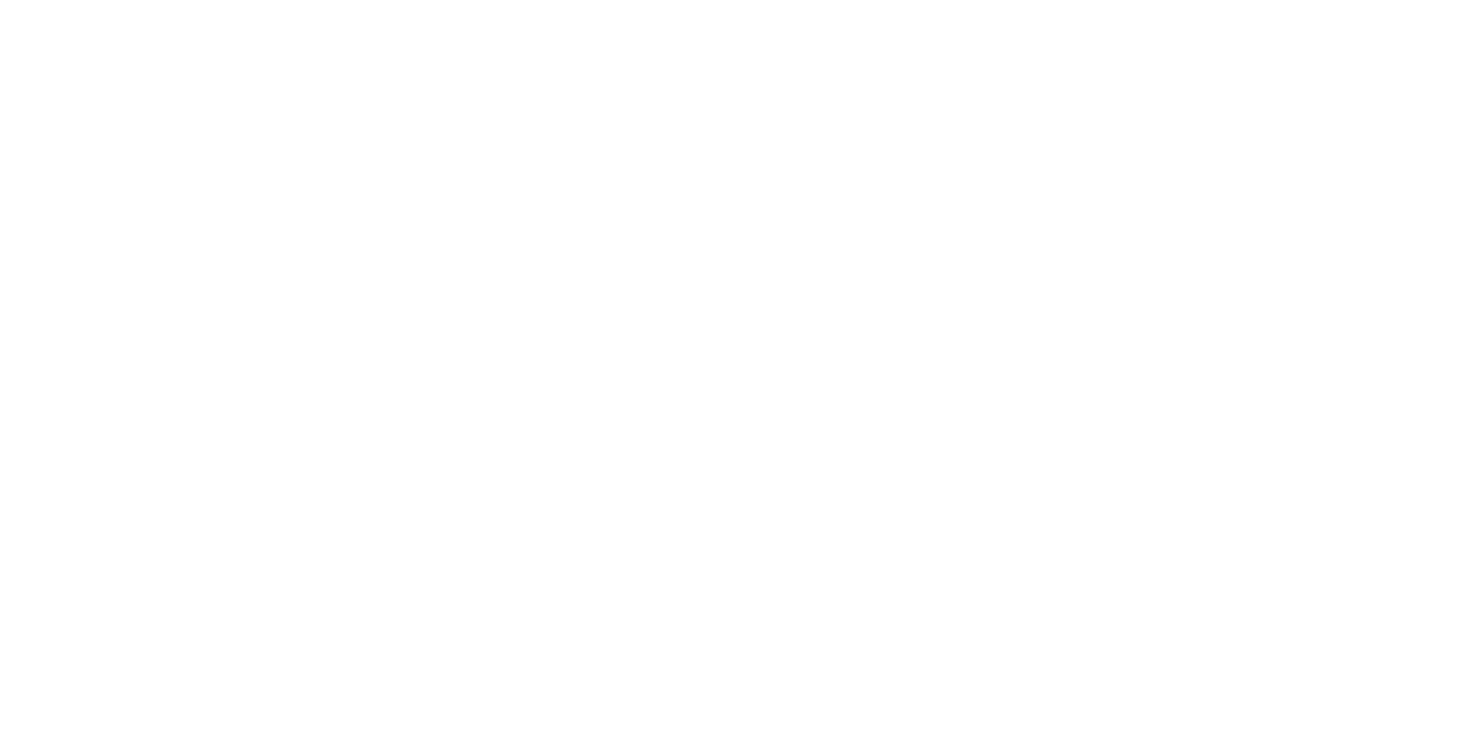 scroll, scrollTop: 0, scrollLeft: 0, axis: both 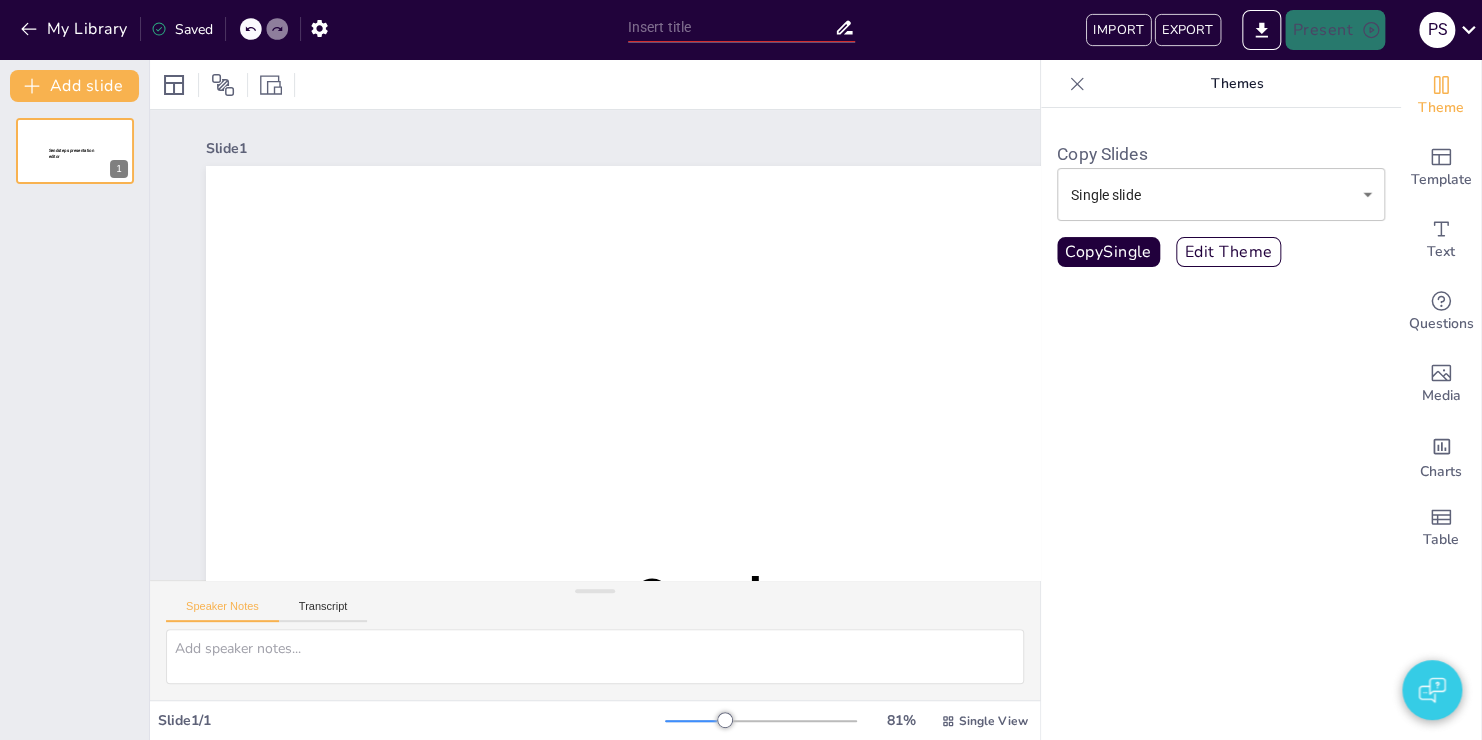 type on "test" 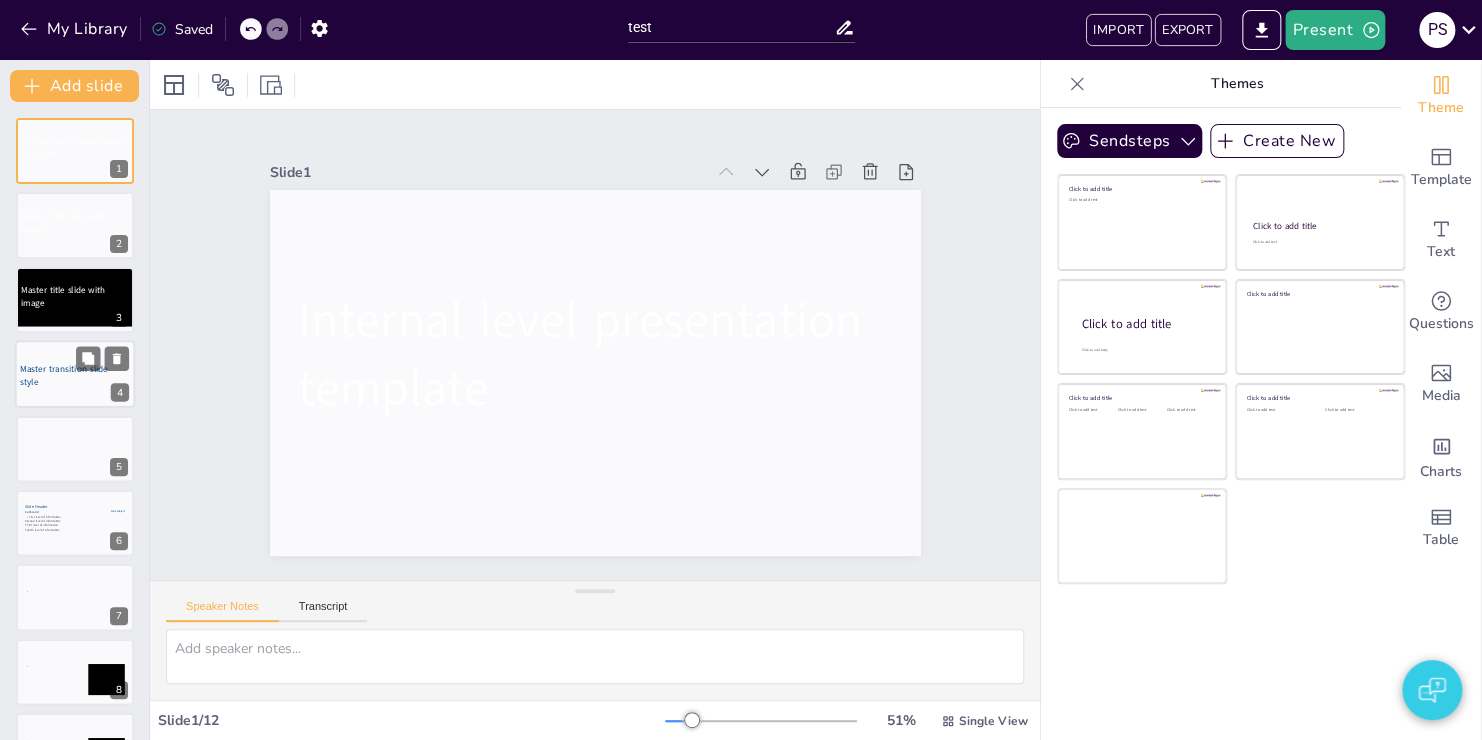 click on "Master transition slide style" at bounding box center [64, 375] 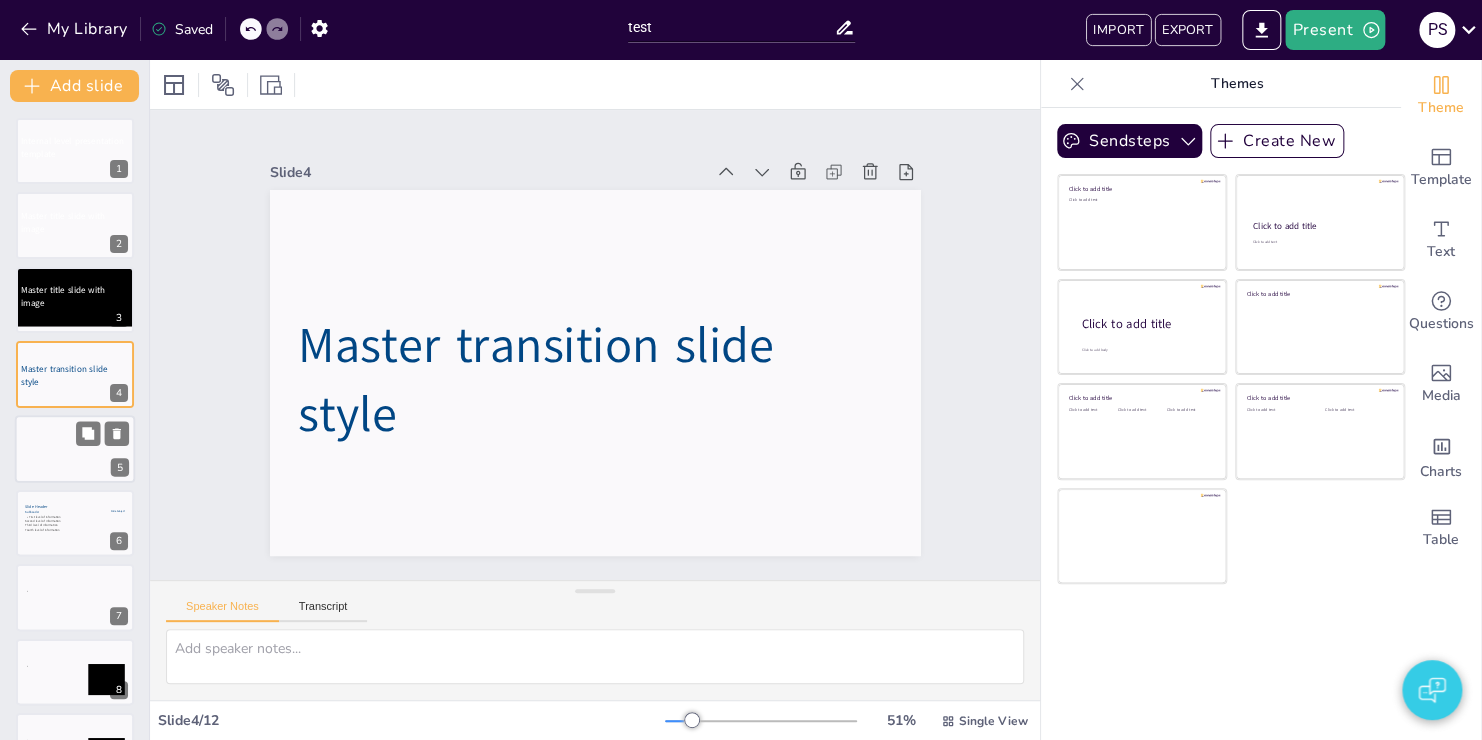 click at bounding box center [75, 449] 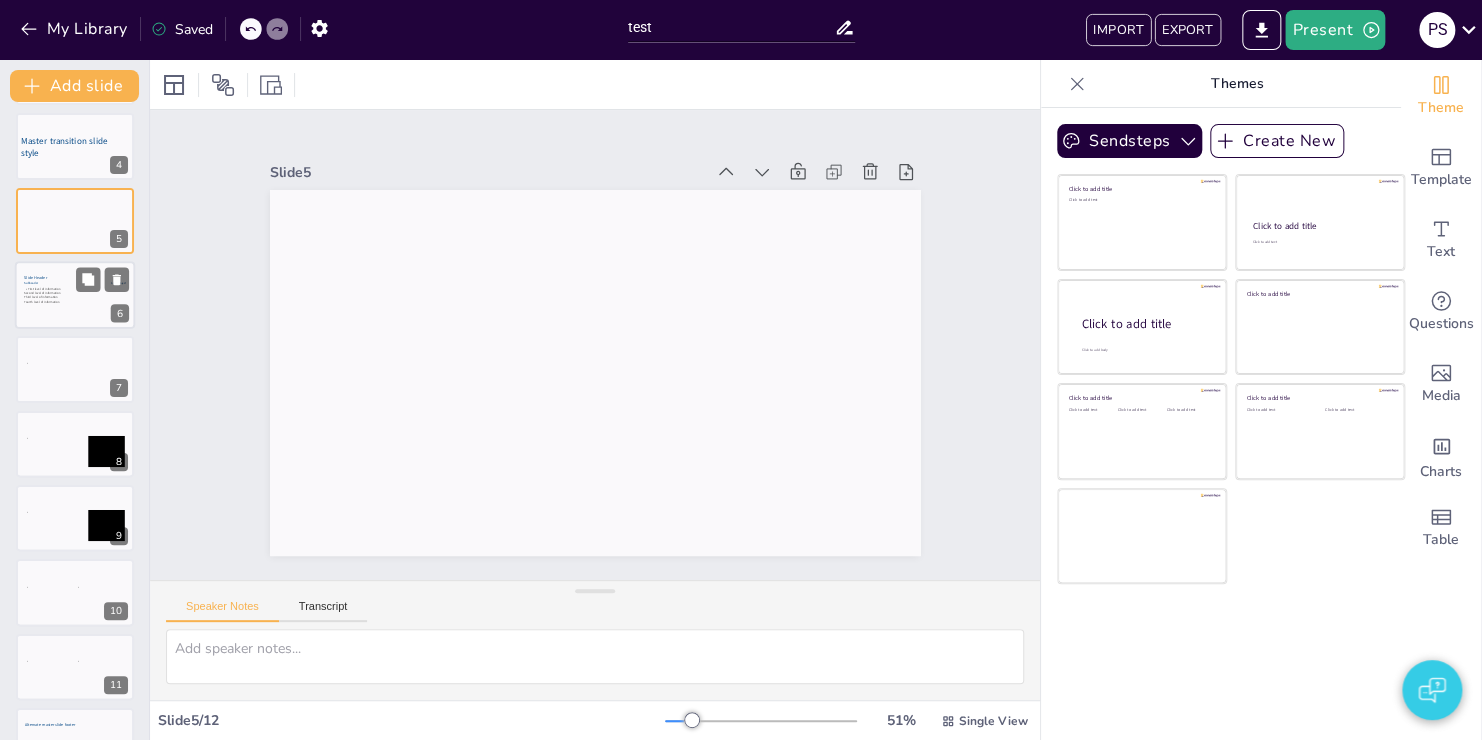click on "First level of information" at bounding box center (75, 289) 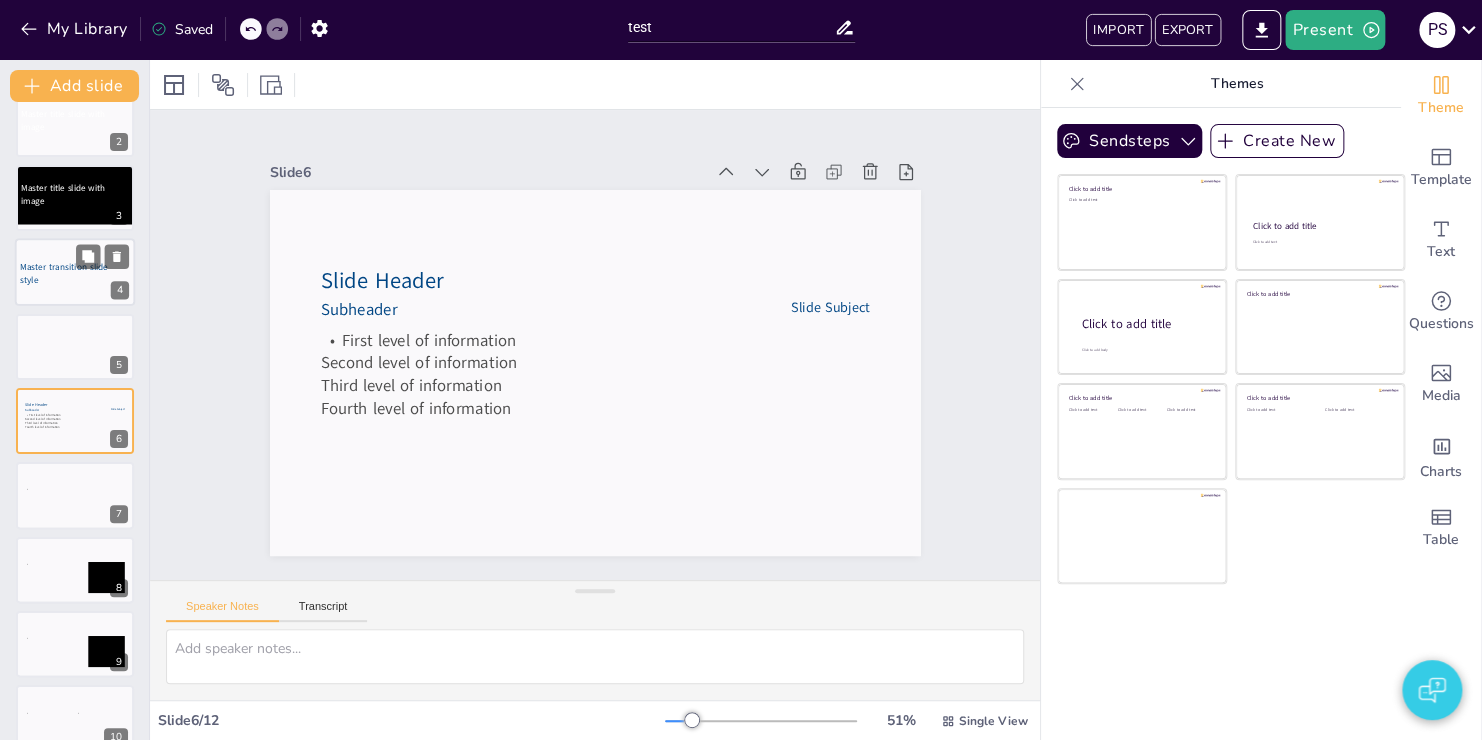 click on "Master transition slide style" at bounding box center (64, 273) 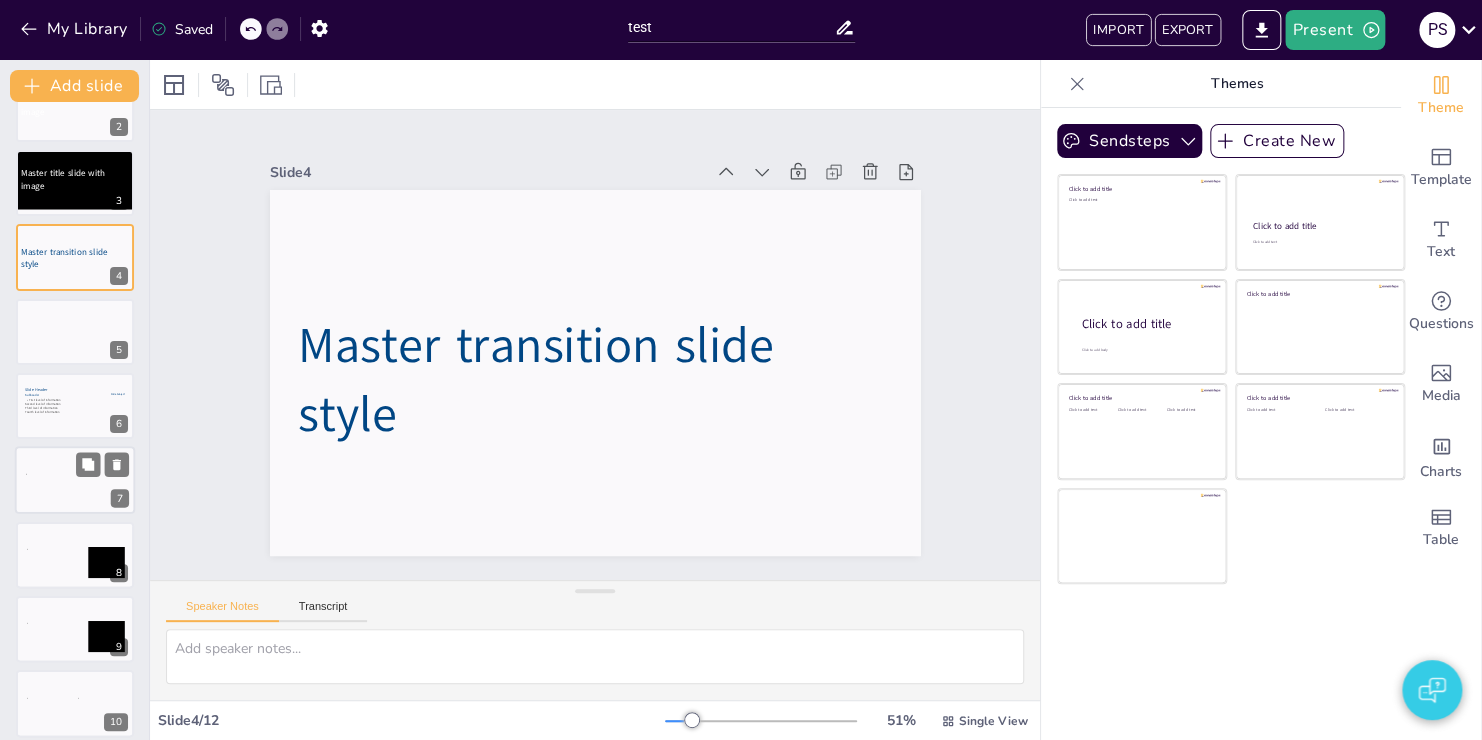scroll, scrollTop: 278, scrollLeft: 0, axis: vertical 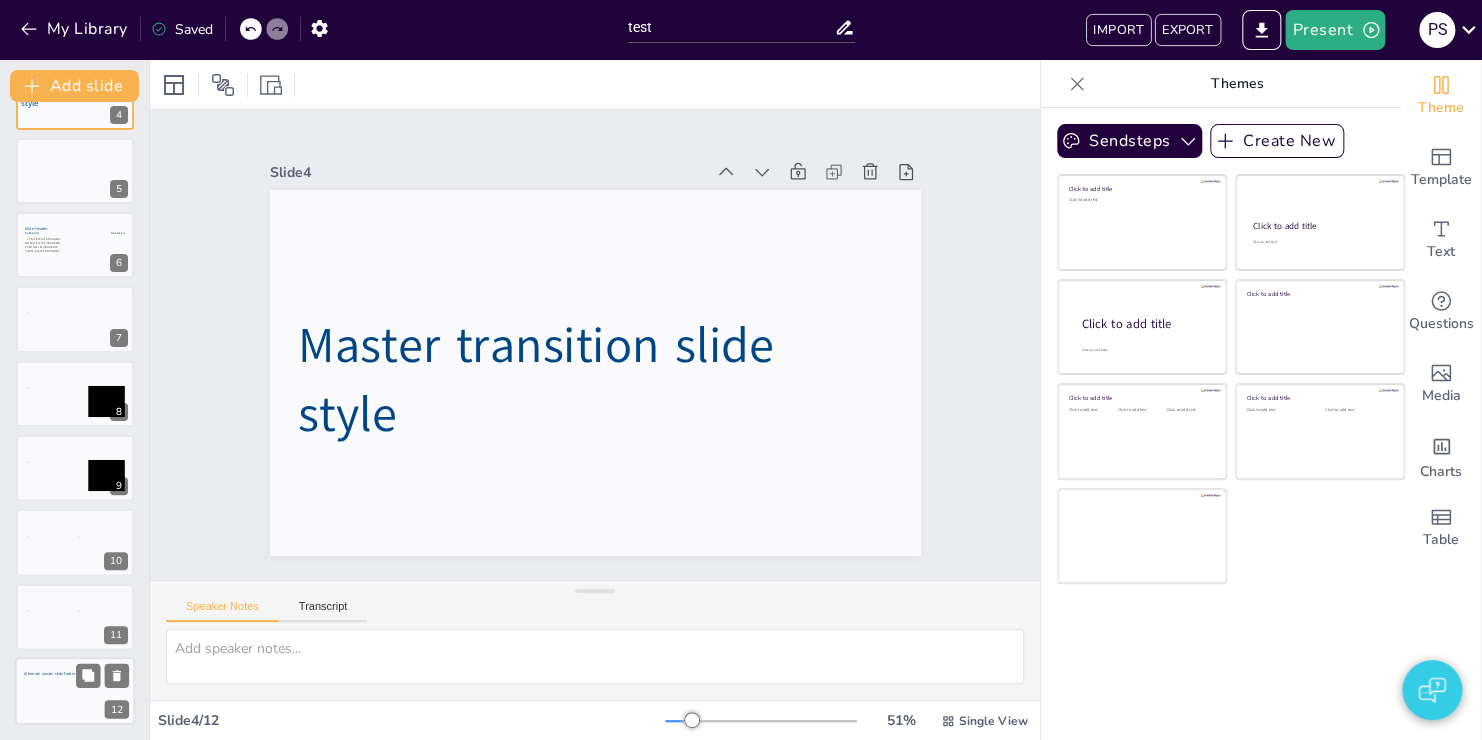 click at bounding box center (75, 679) 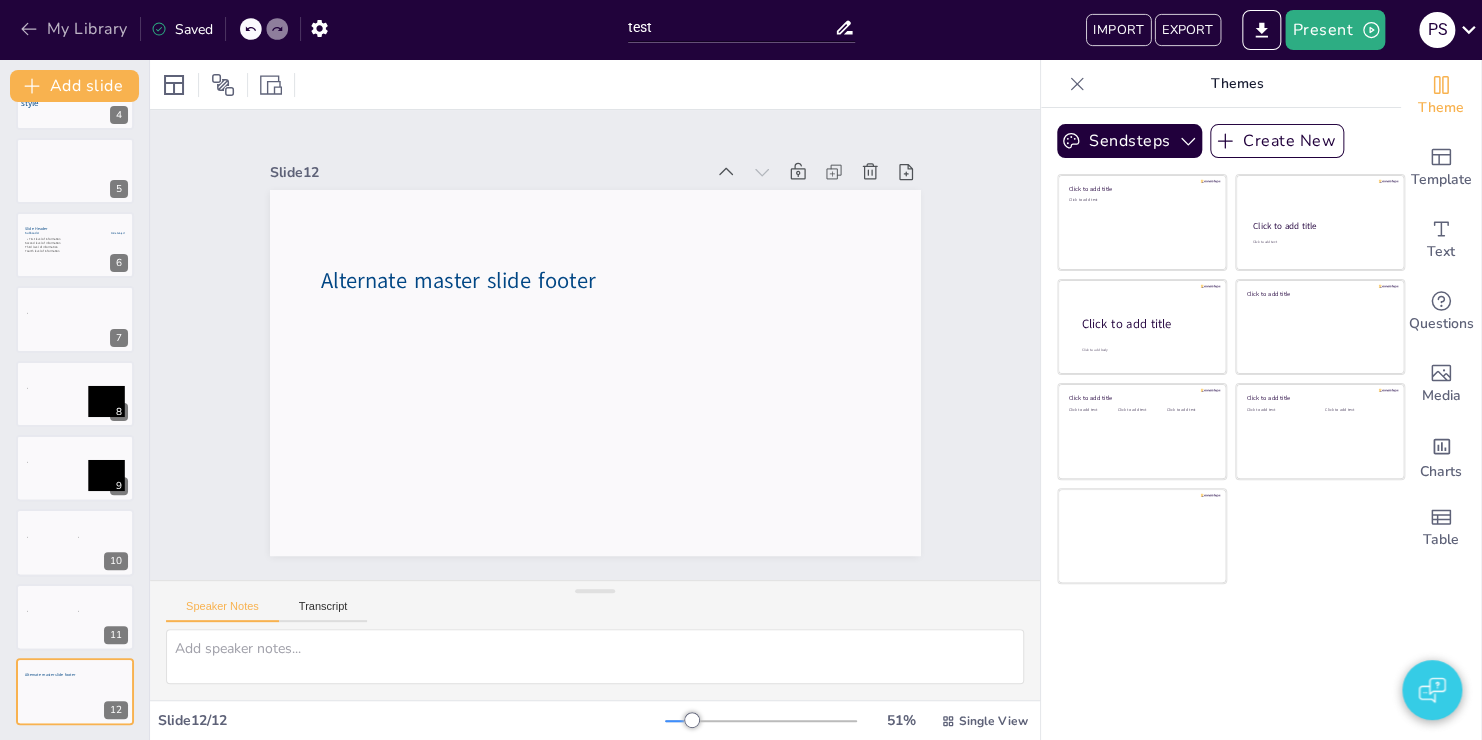 click 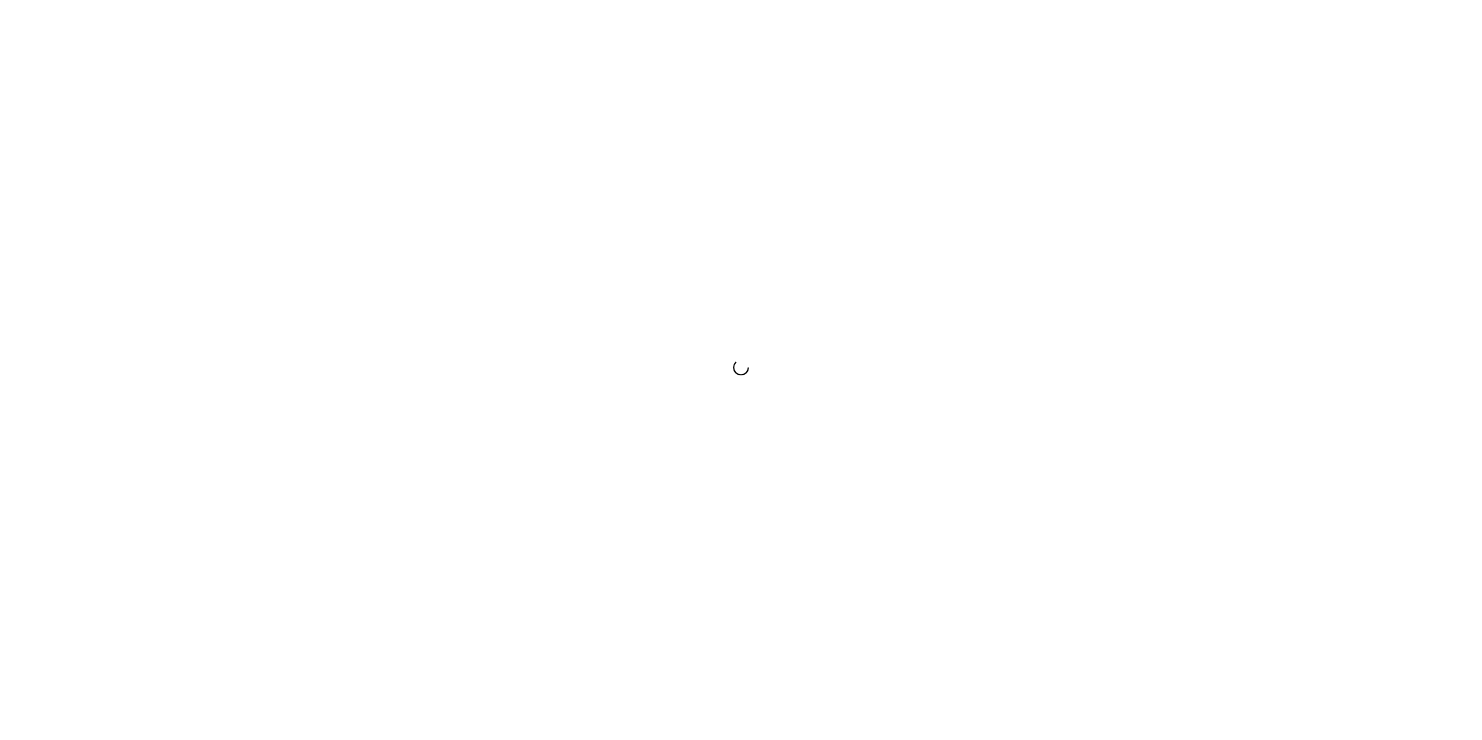 scroll, scrollTop: 0, scrollLeft: 0, axis: both 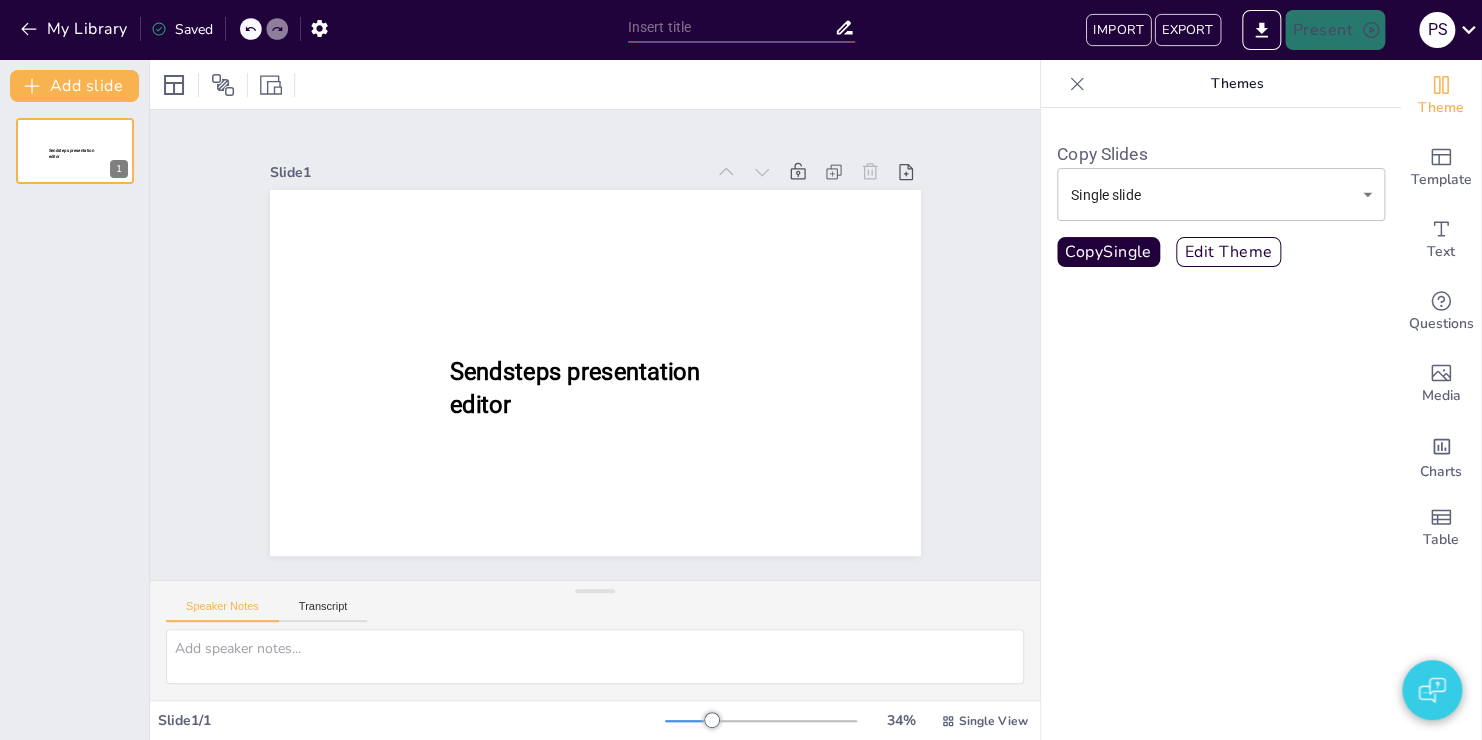 type on "test" 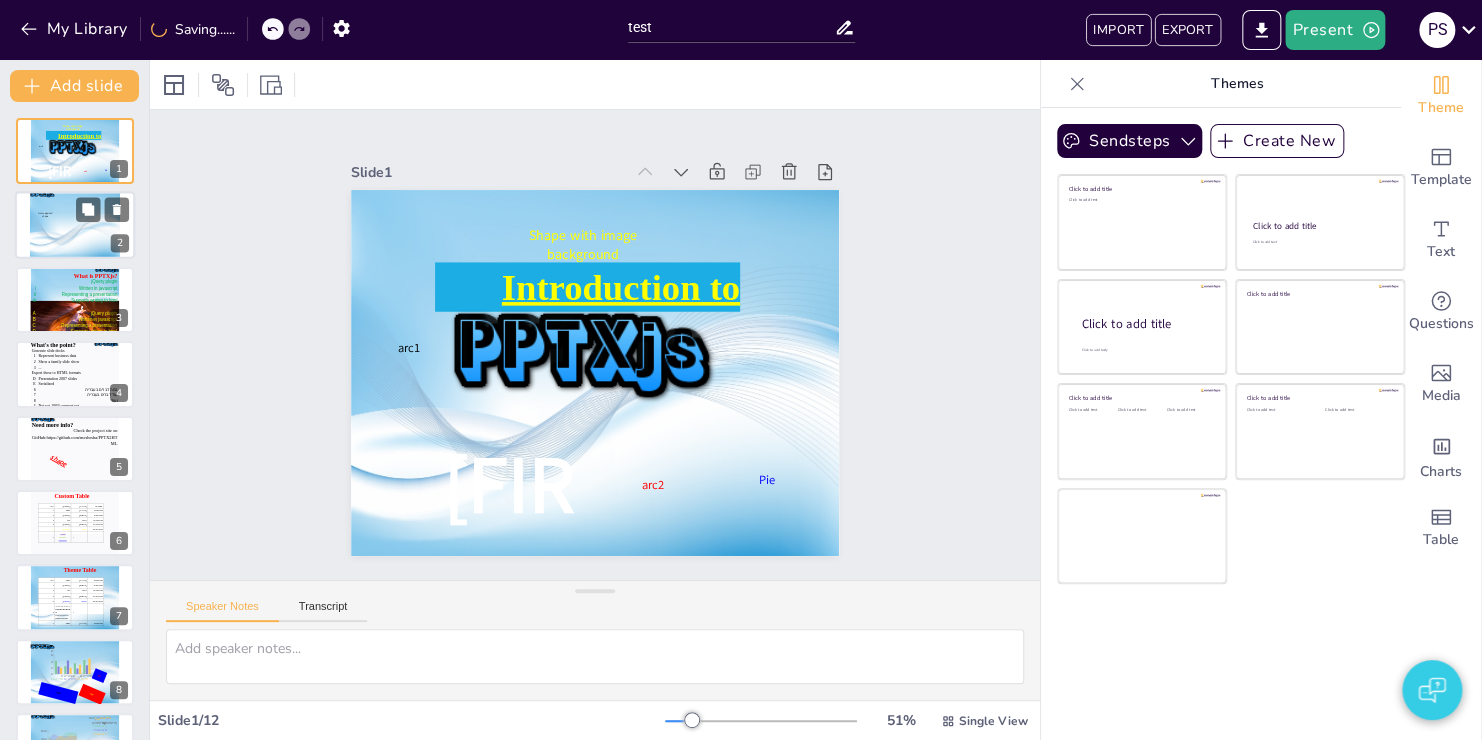 click on "Not supported shape" at bounding box center (45, 215) 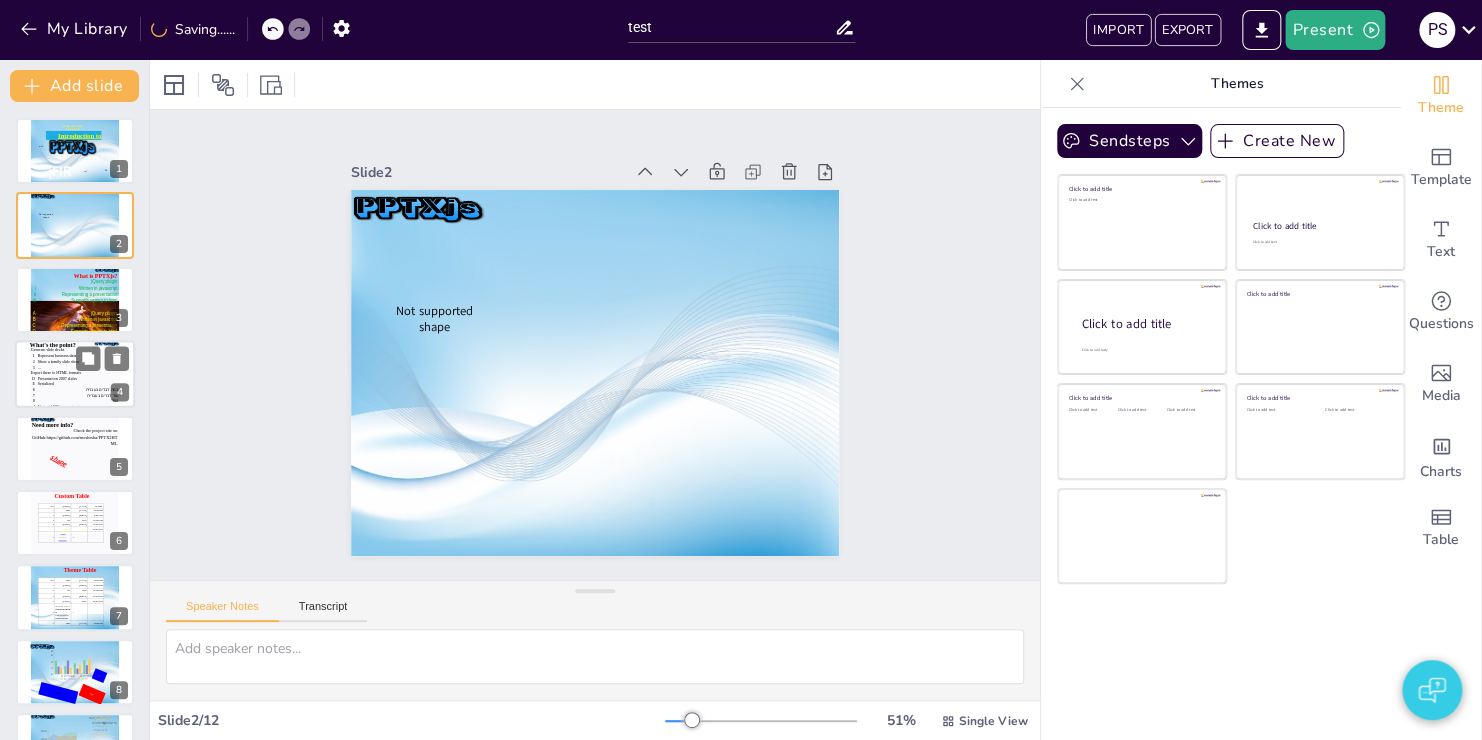 click on "What's the point?" at bounding box center [53, 344] 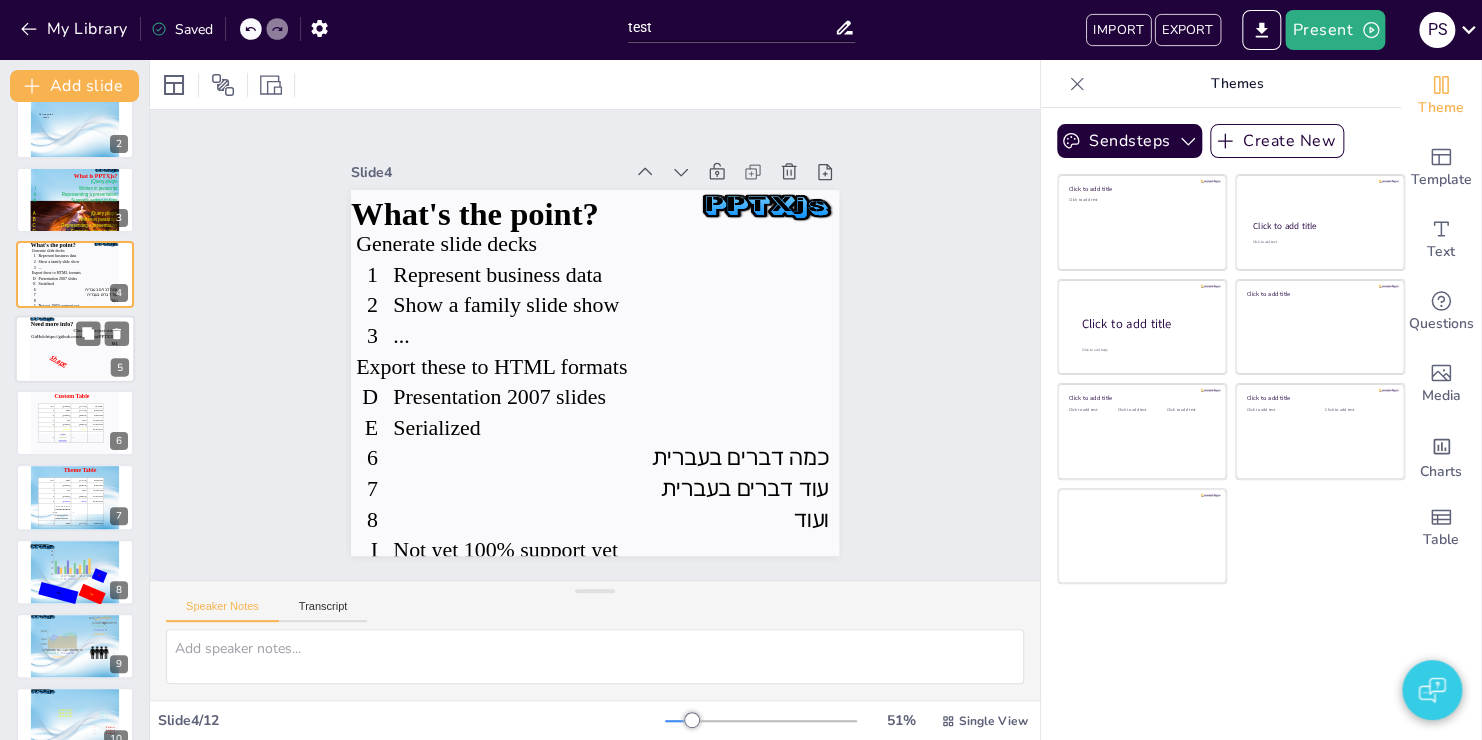 click at bounding box center [75, 349] 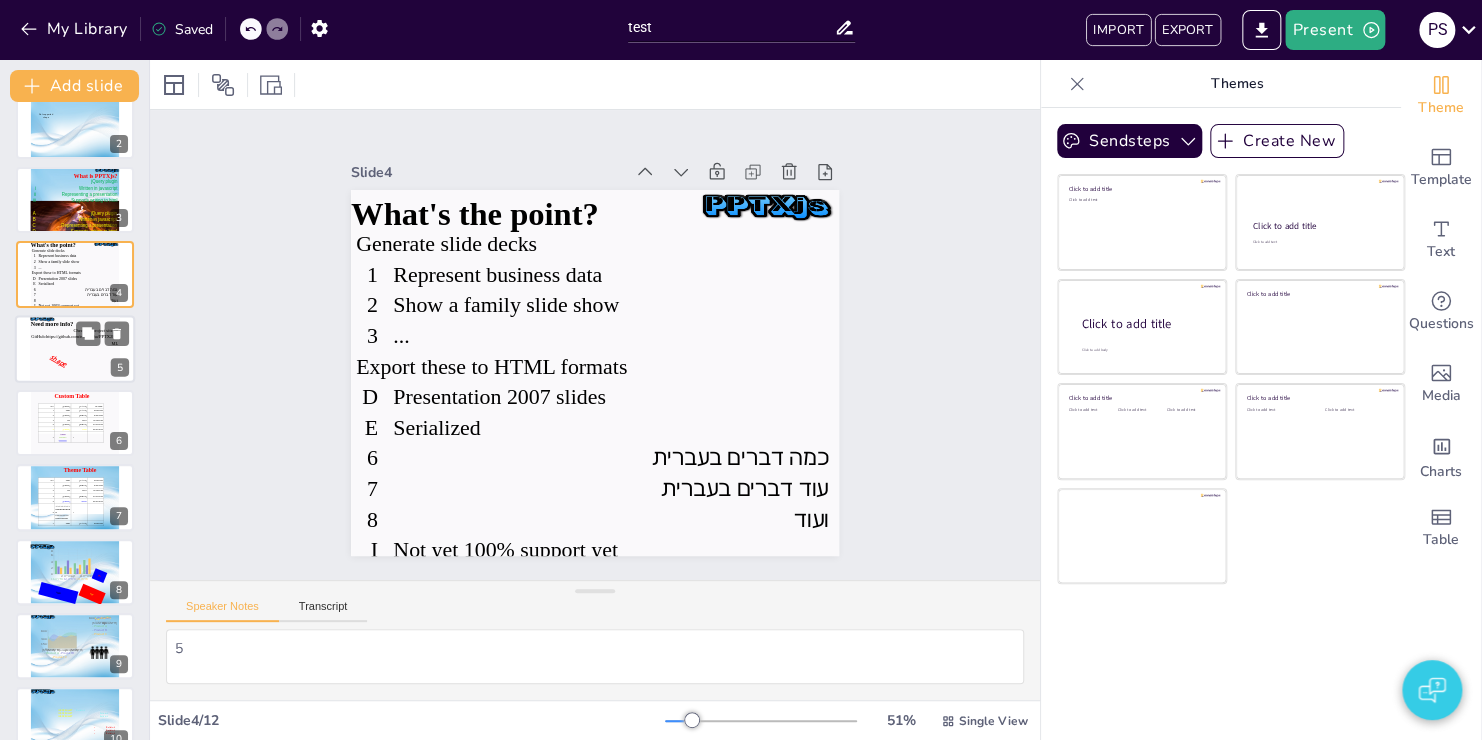 scroll, scrollTop: 28, scrollLeft: 0, axis: vertical 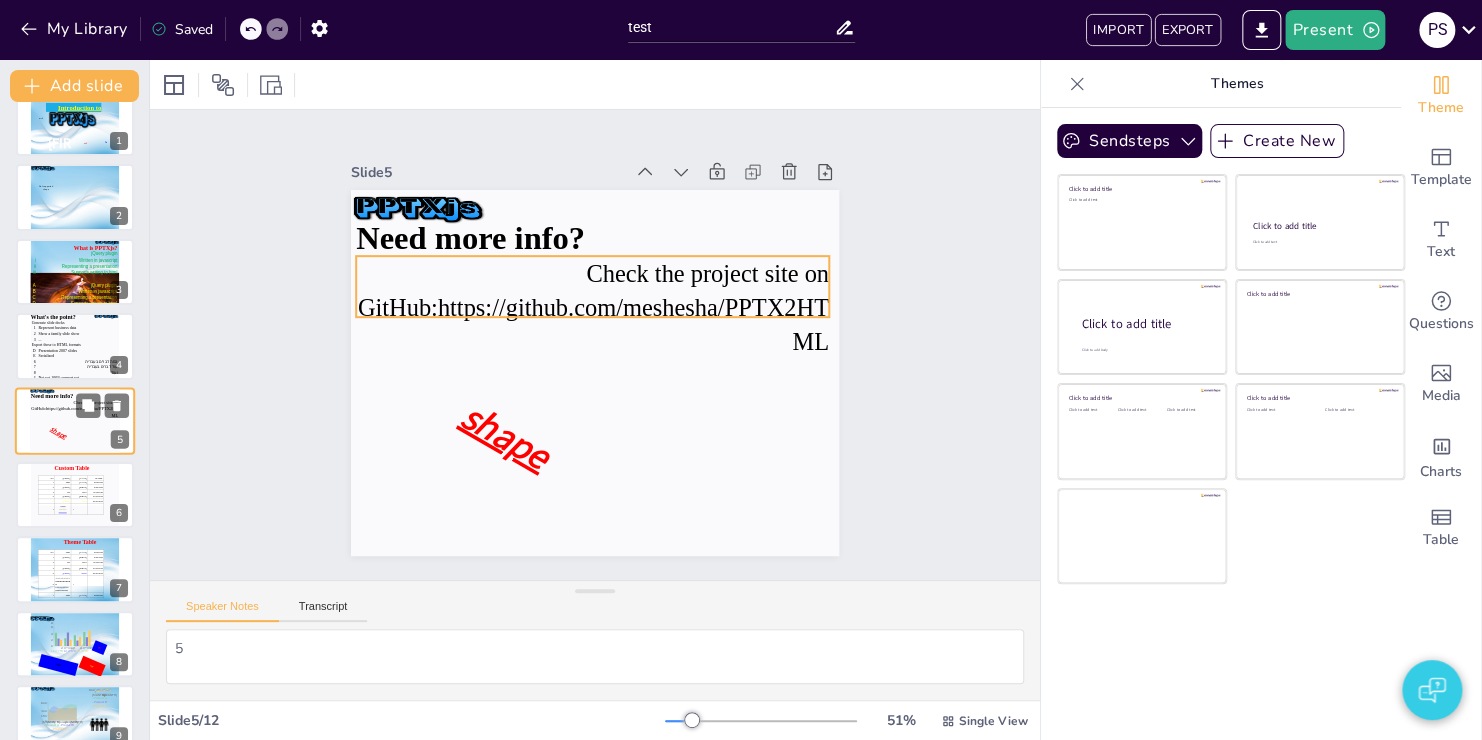 click on "Check the project site on GitHub:https://github.com/meshesha/PPTX2HTML" at bounding box center [74, 408] 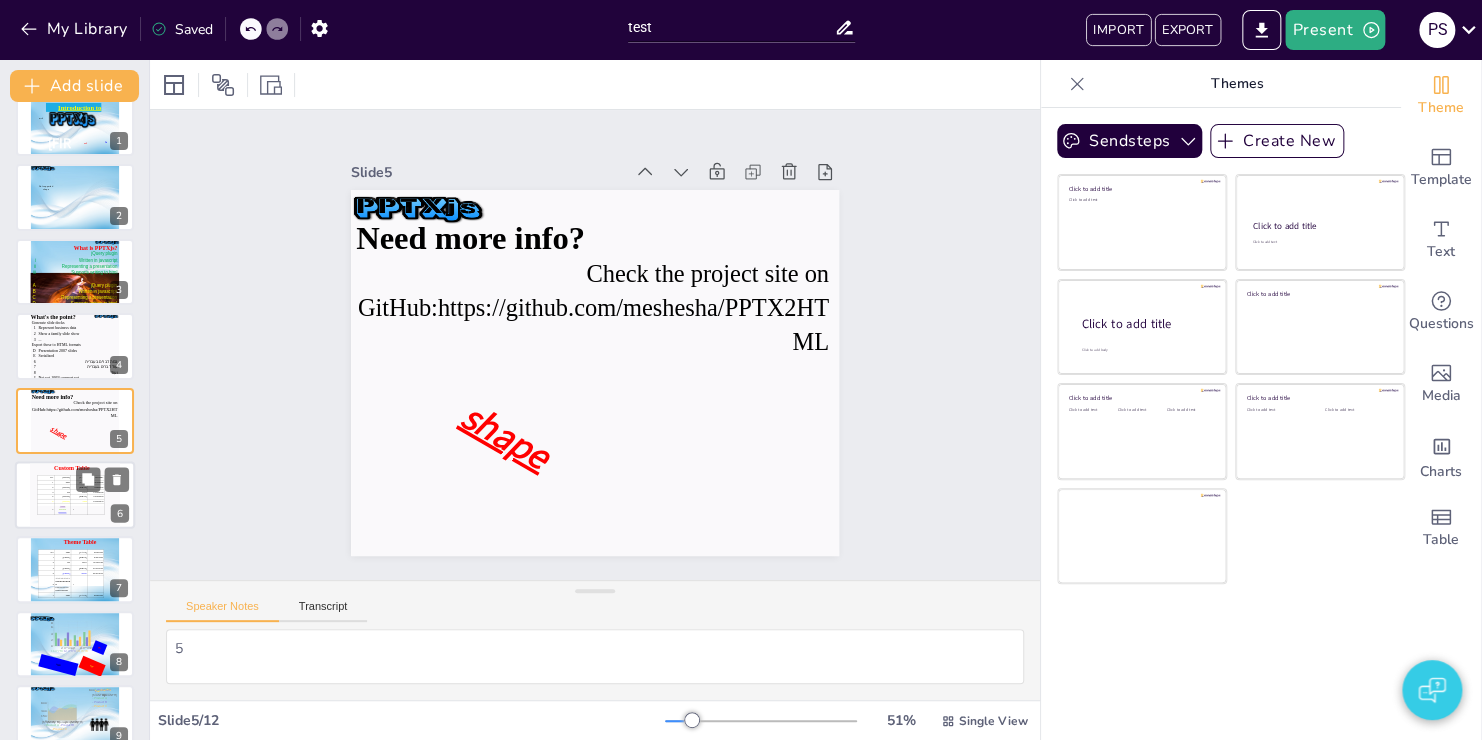 click on "6" at bounding box center (45, 501) 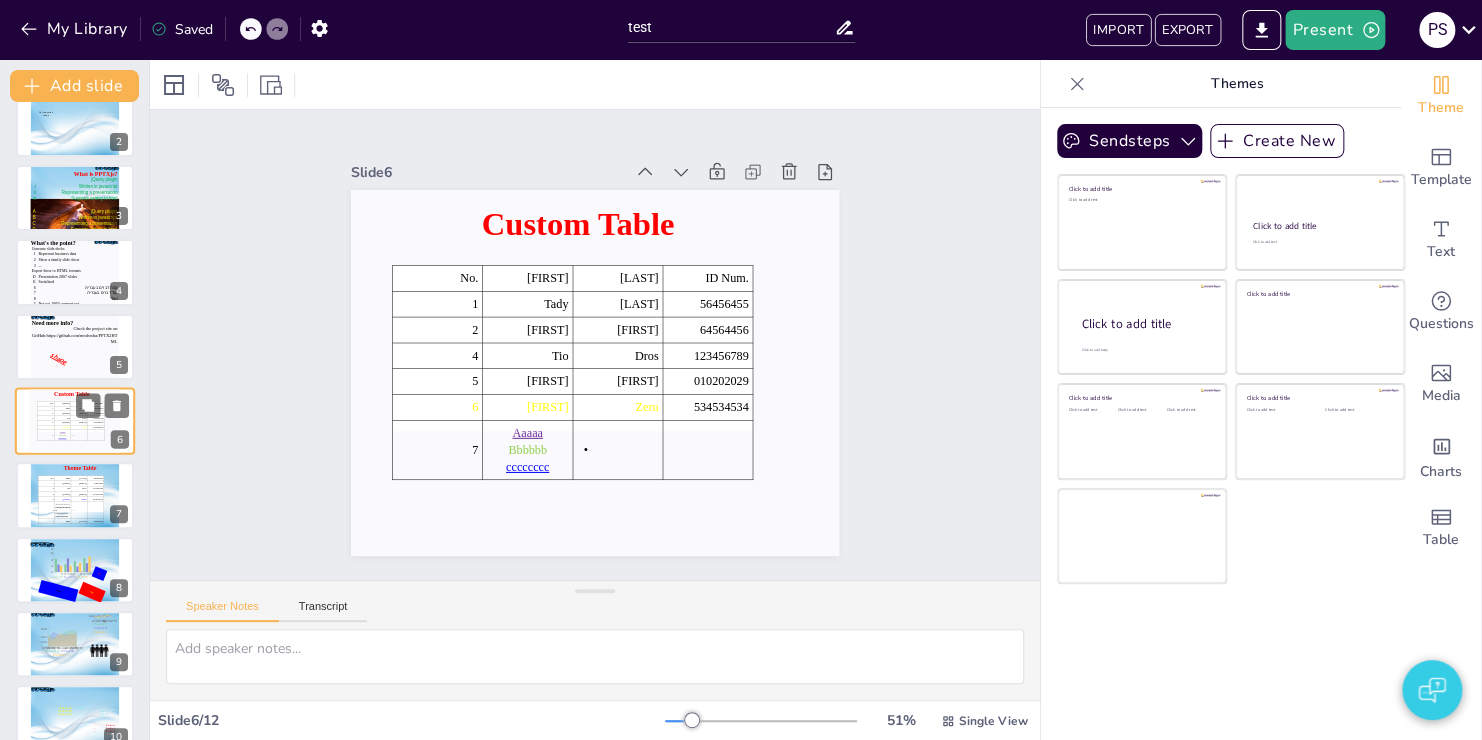 scroll, scrollTop: 202, scrollLeft: 0, axis: vertical 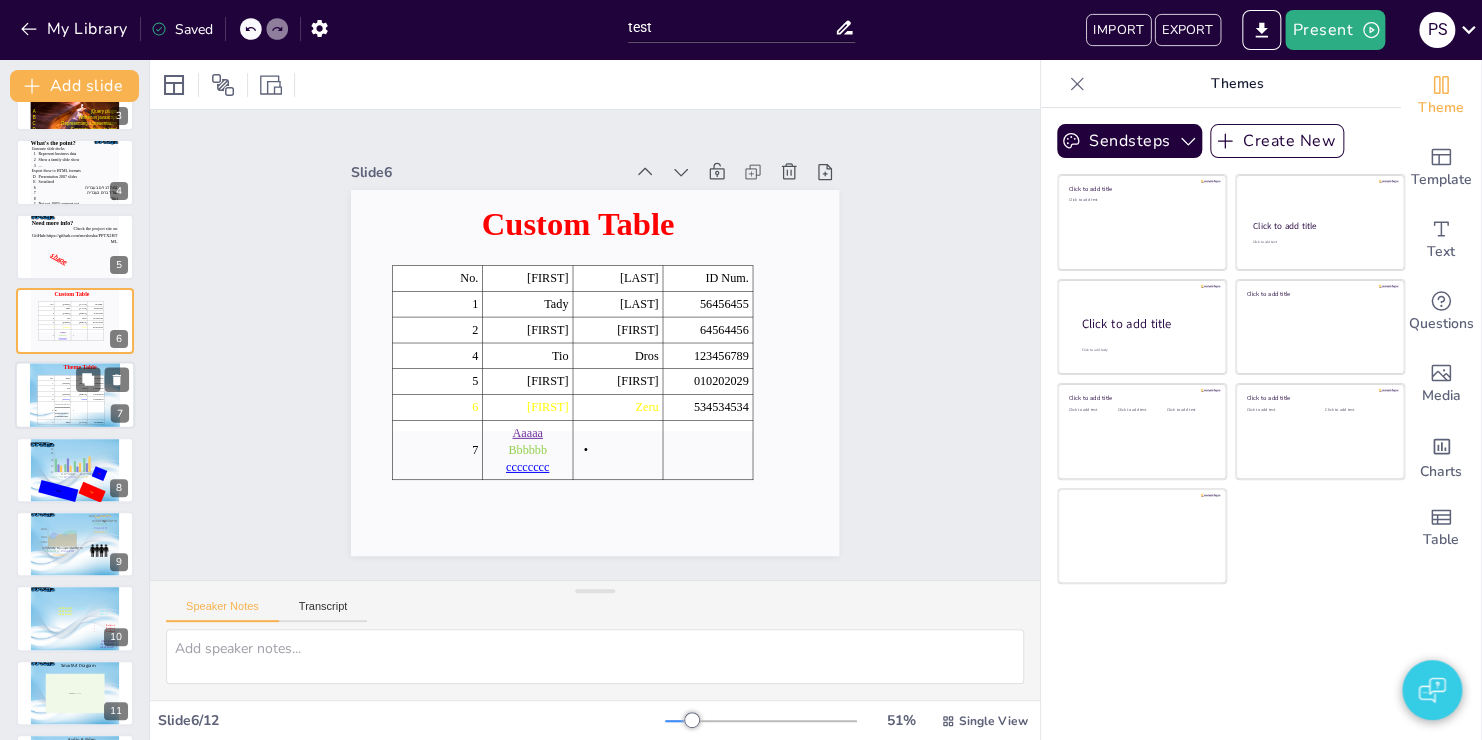 click on "5" at bounding box center [45, 399] 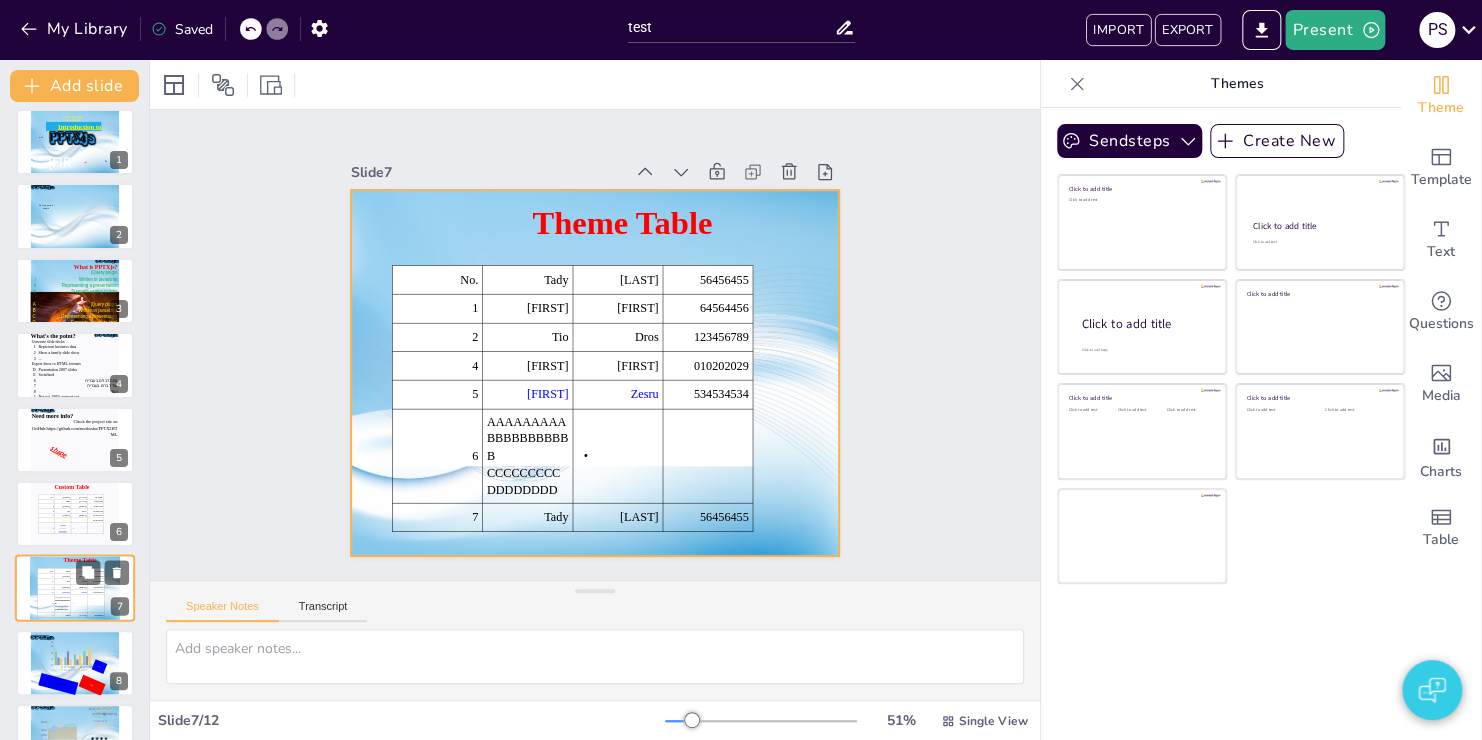 scroll, scrollTop: 0, scrollLeft: 0, axis: both 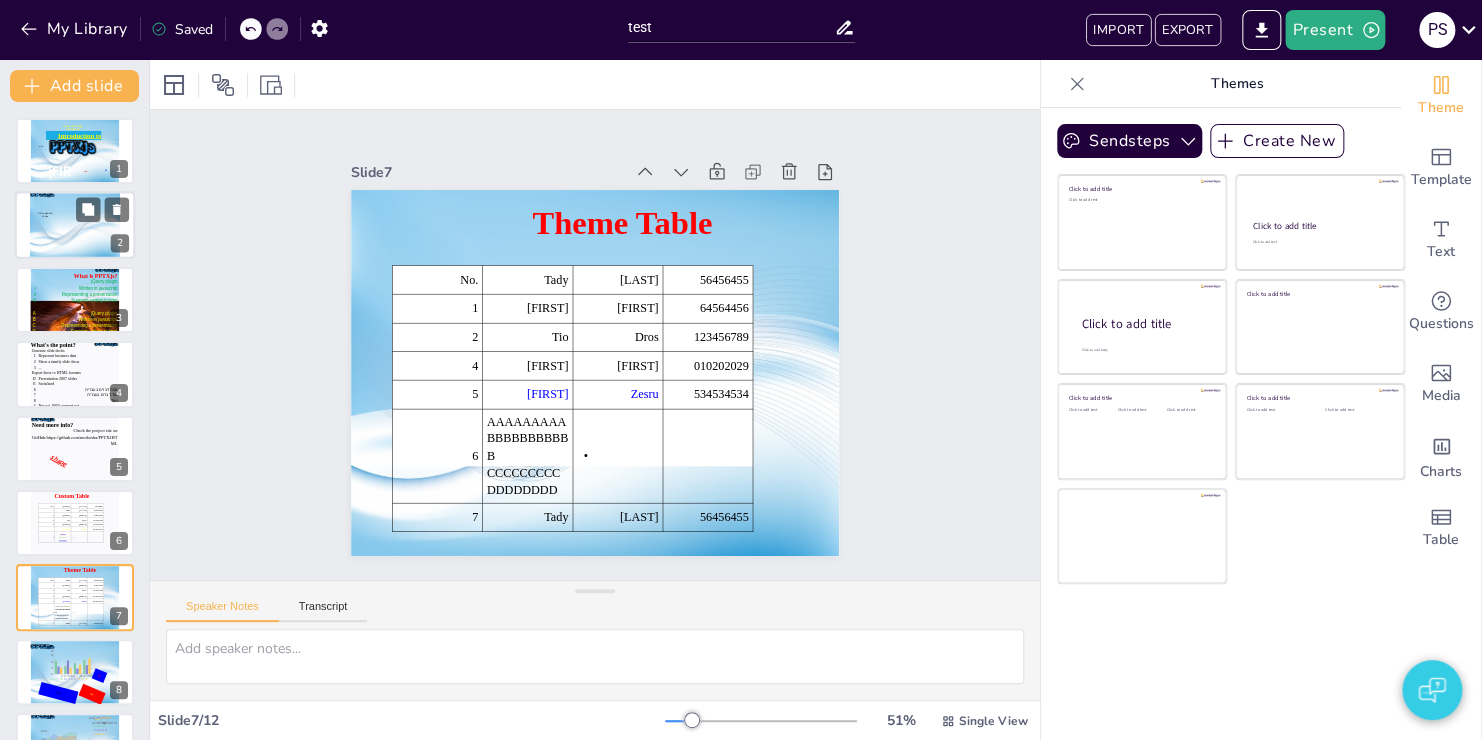 click on "Not supported shape" at bounding box center (45, 215) 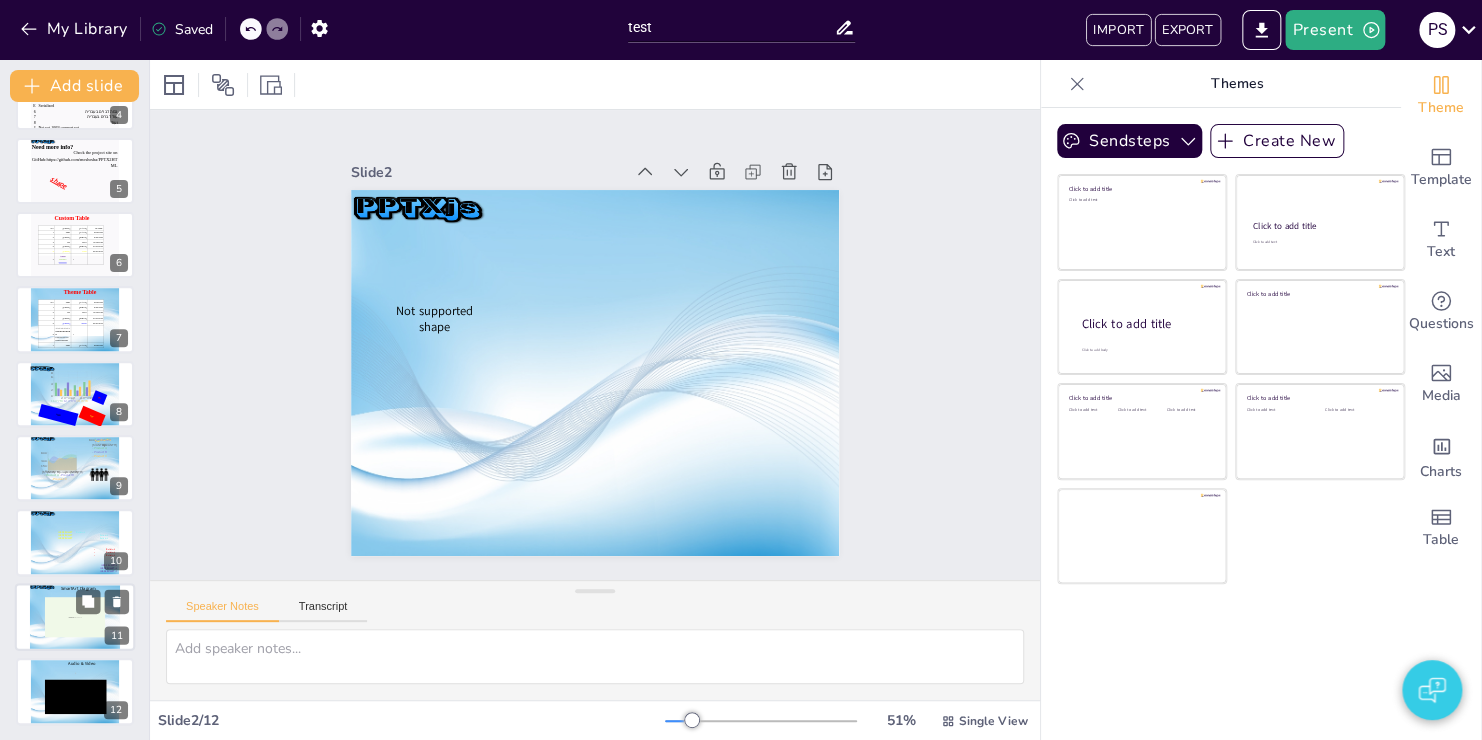 scroll, scrollTop: 0, scrollLeft: 0, axis: both 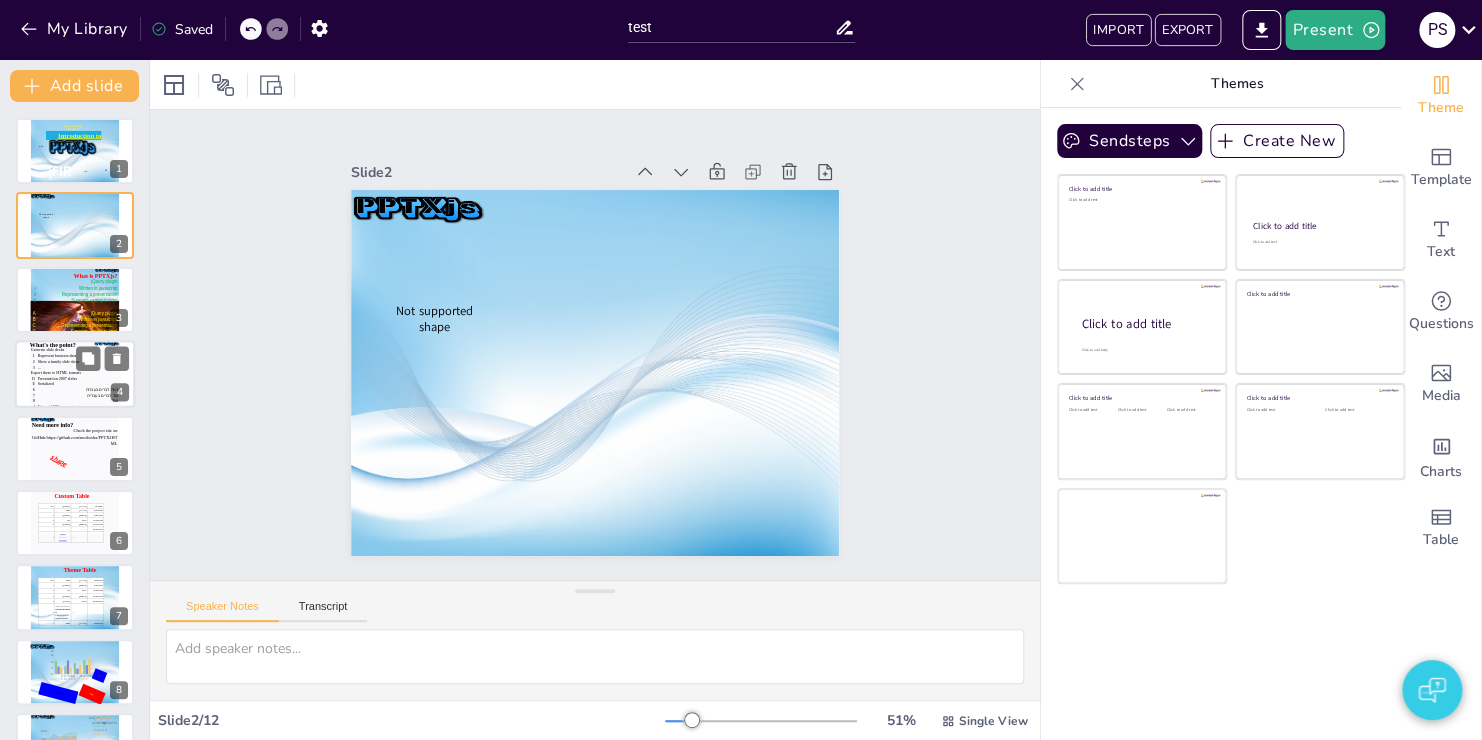 click on "..." at bounding box center [78, 368] 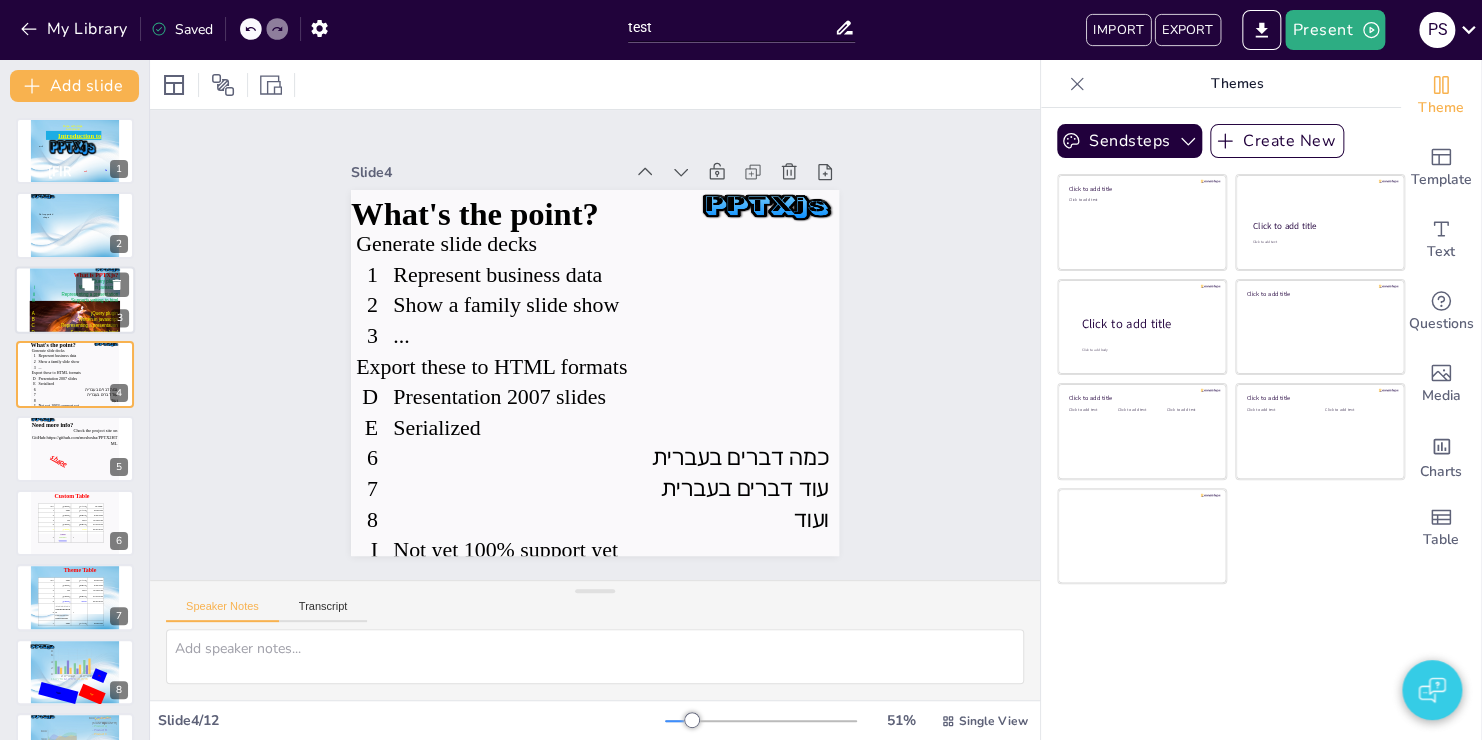 click on "Supports writing to html" at bounding box center [78, 300] 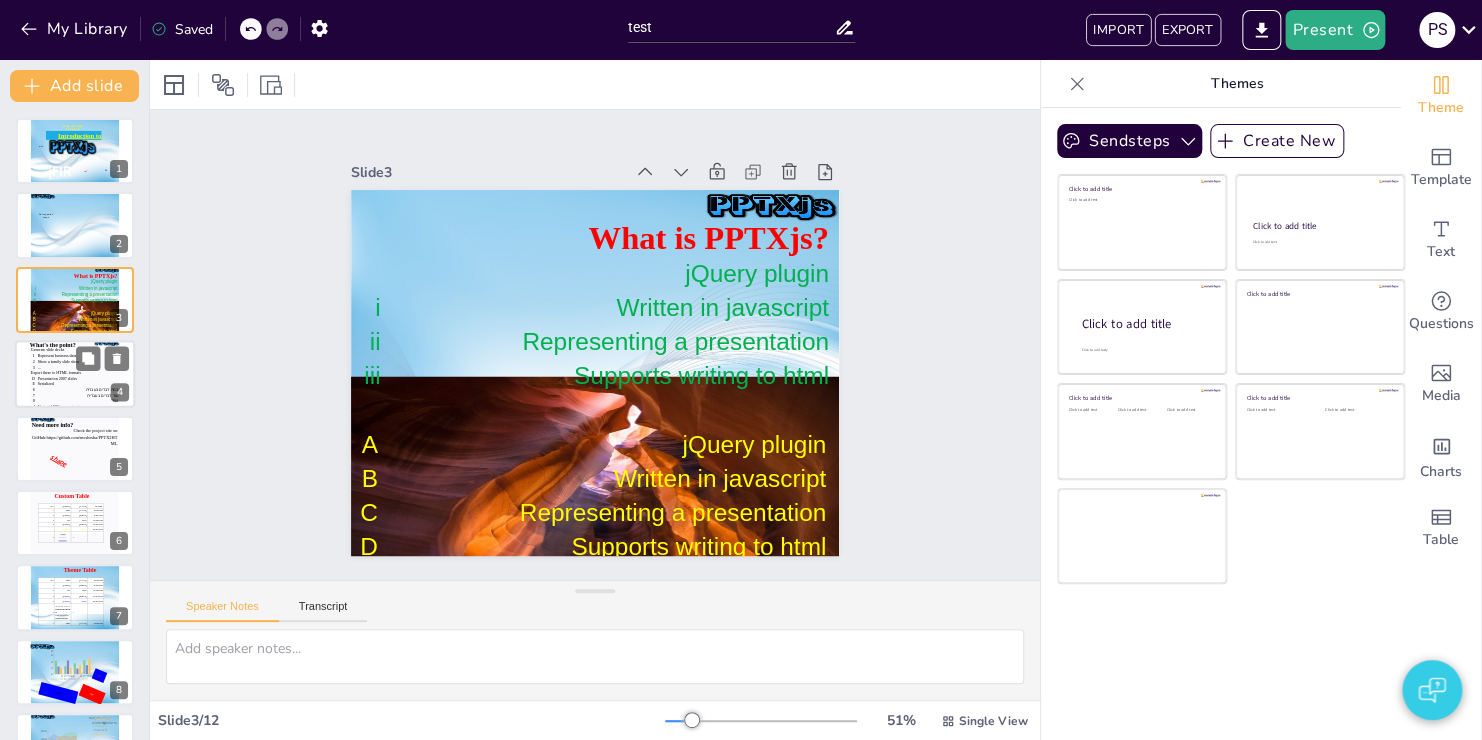 click on "Show a family slide show" at bounding box center (59, 361) 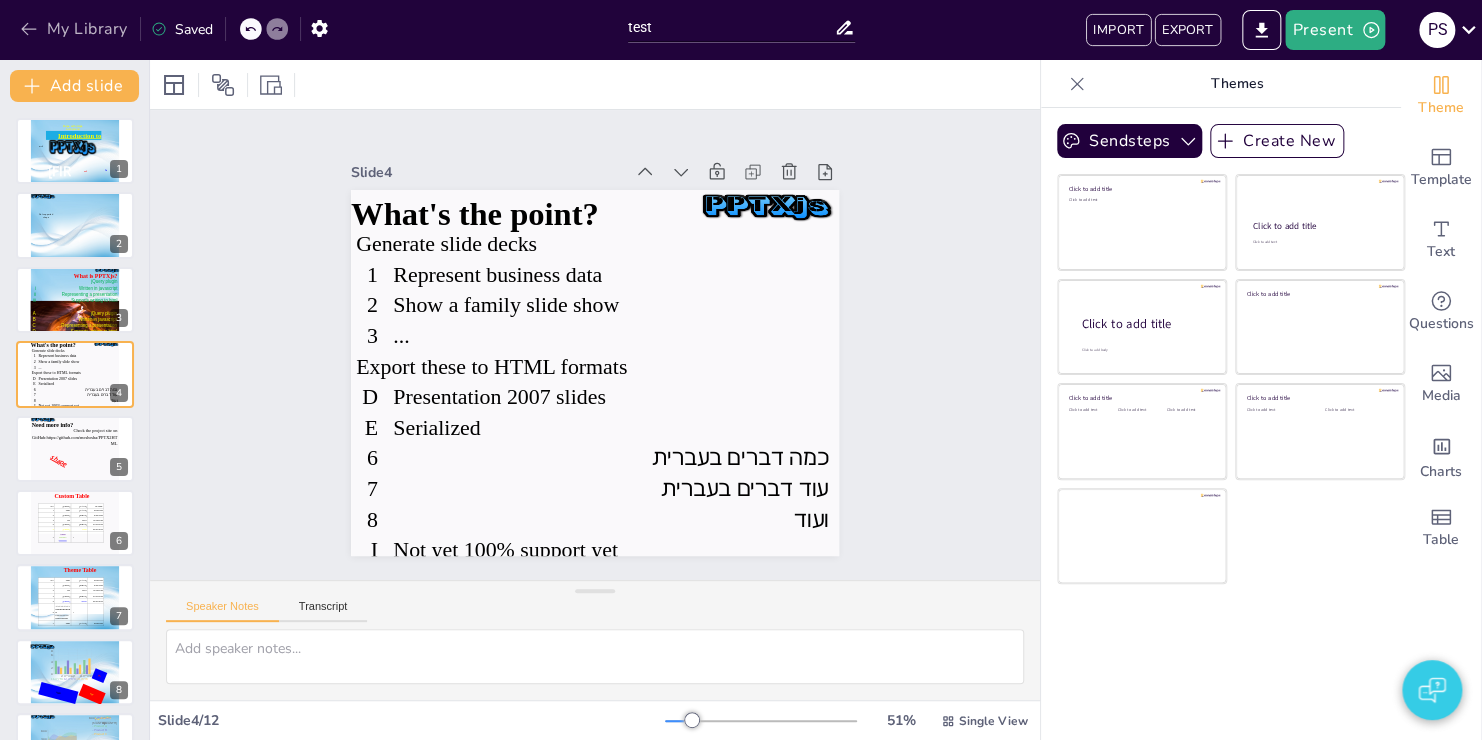 click 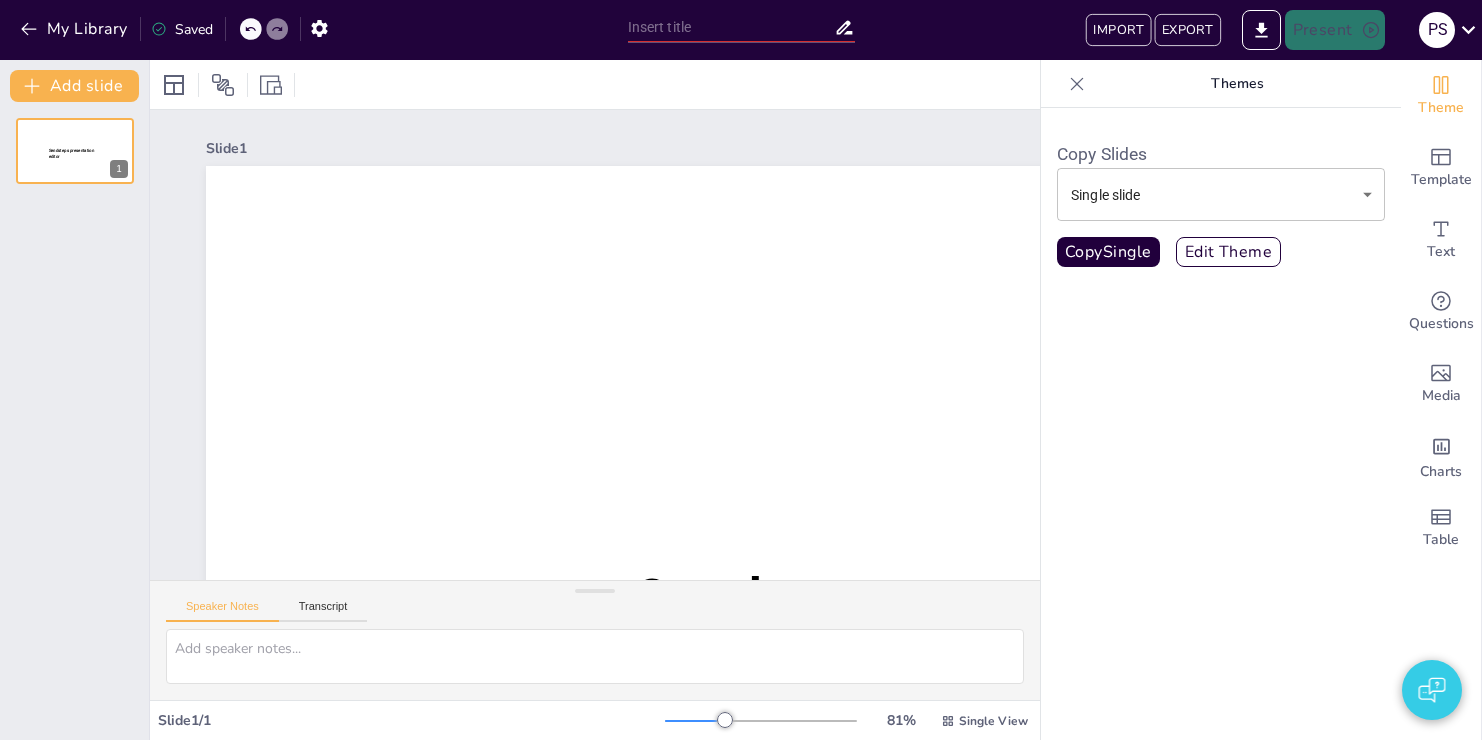 scroll, scrollTop: 0, scrollLeft: 0, axis: both 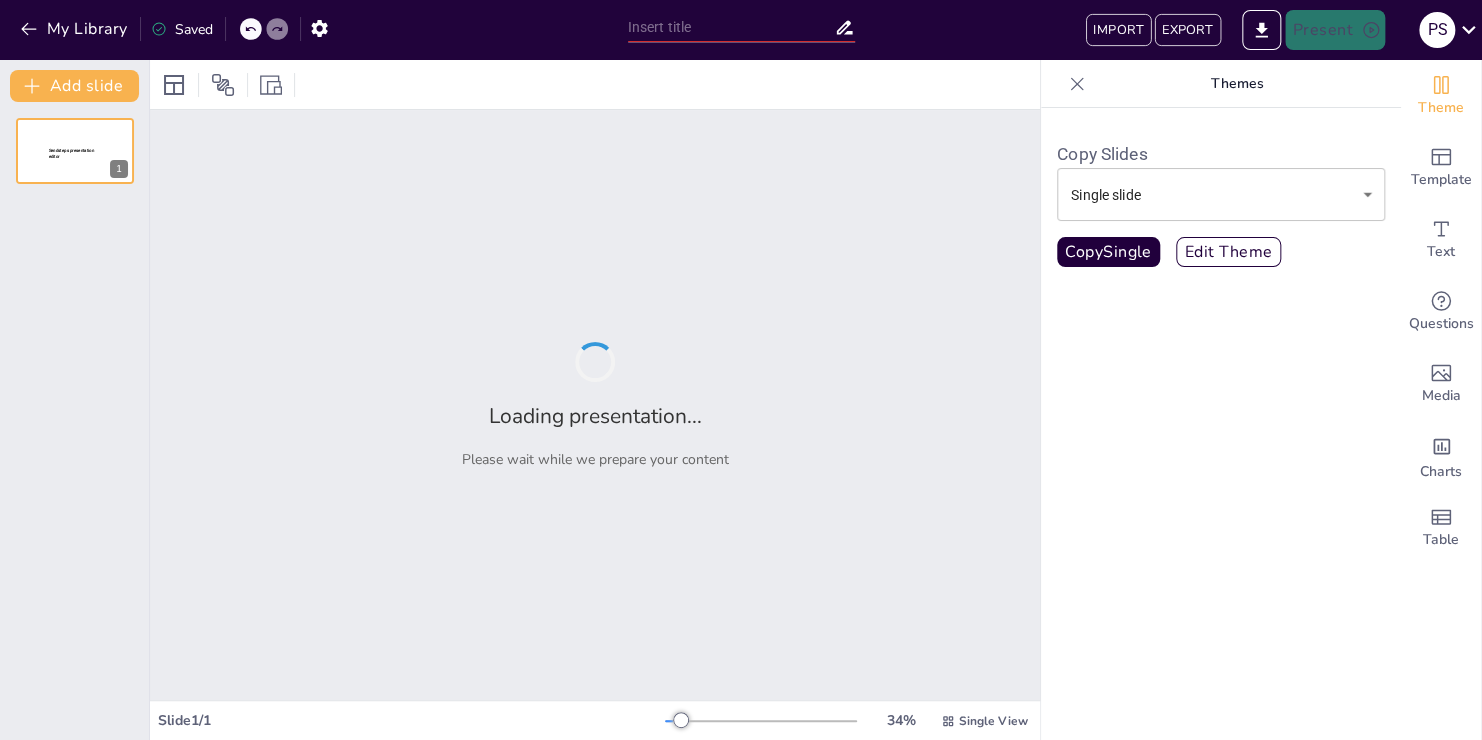 type on "Exploring Australia's Diverse Landscapes and Ecosystems" 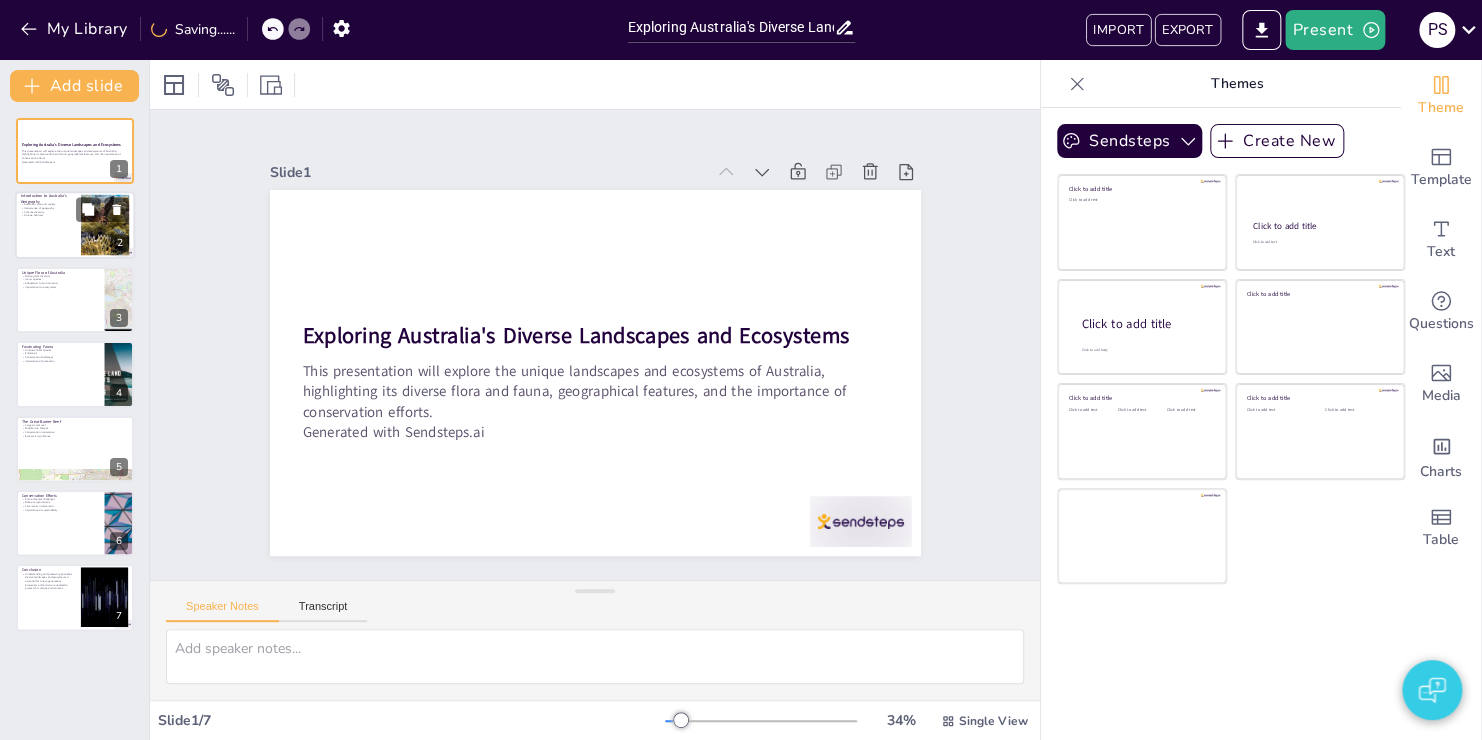 click at bounding box center [75, 226] 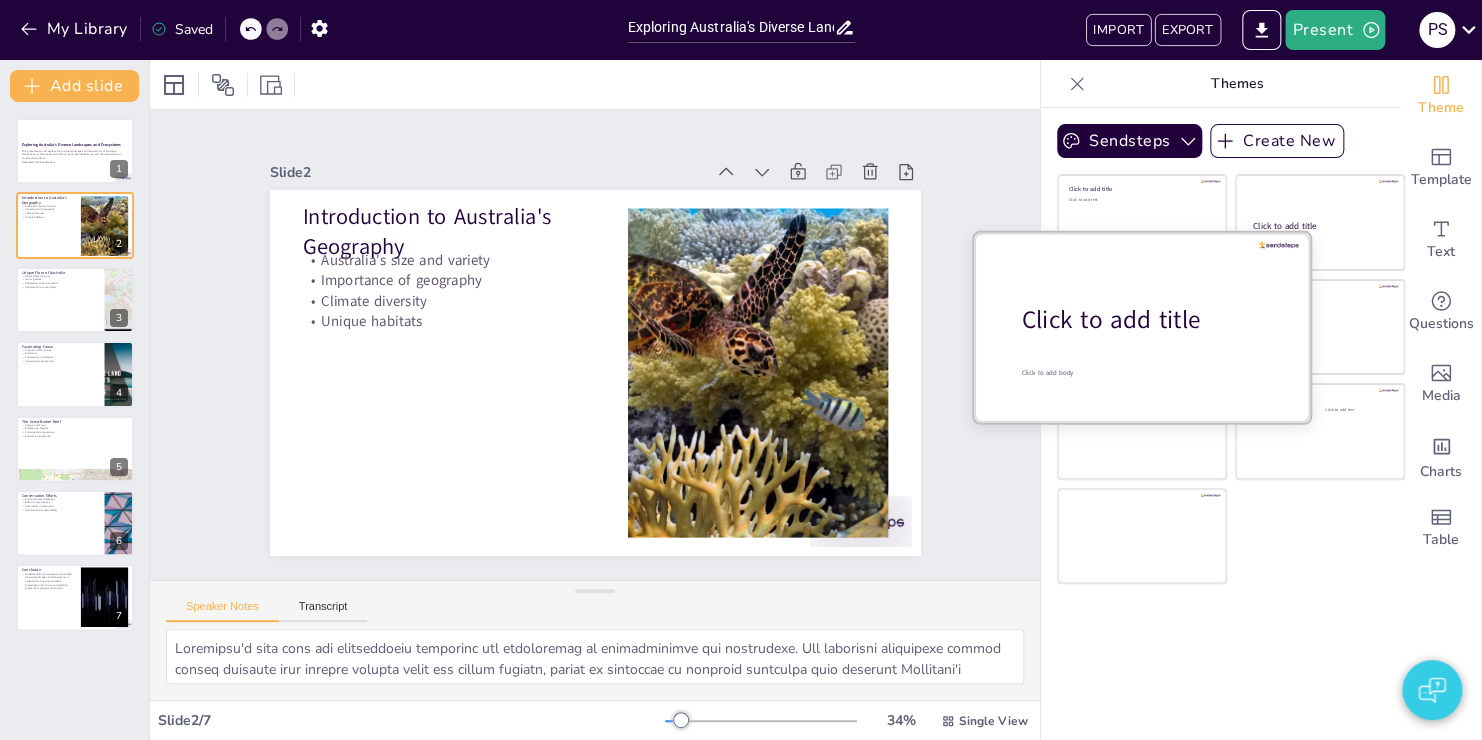 click on "Click to add title" at bounding box center (1149, 320) 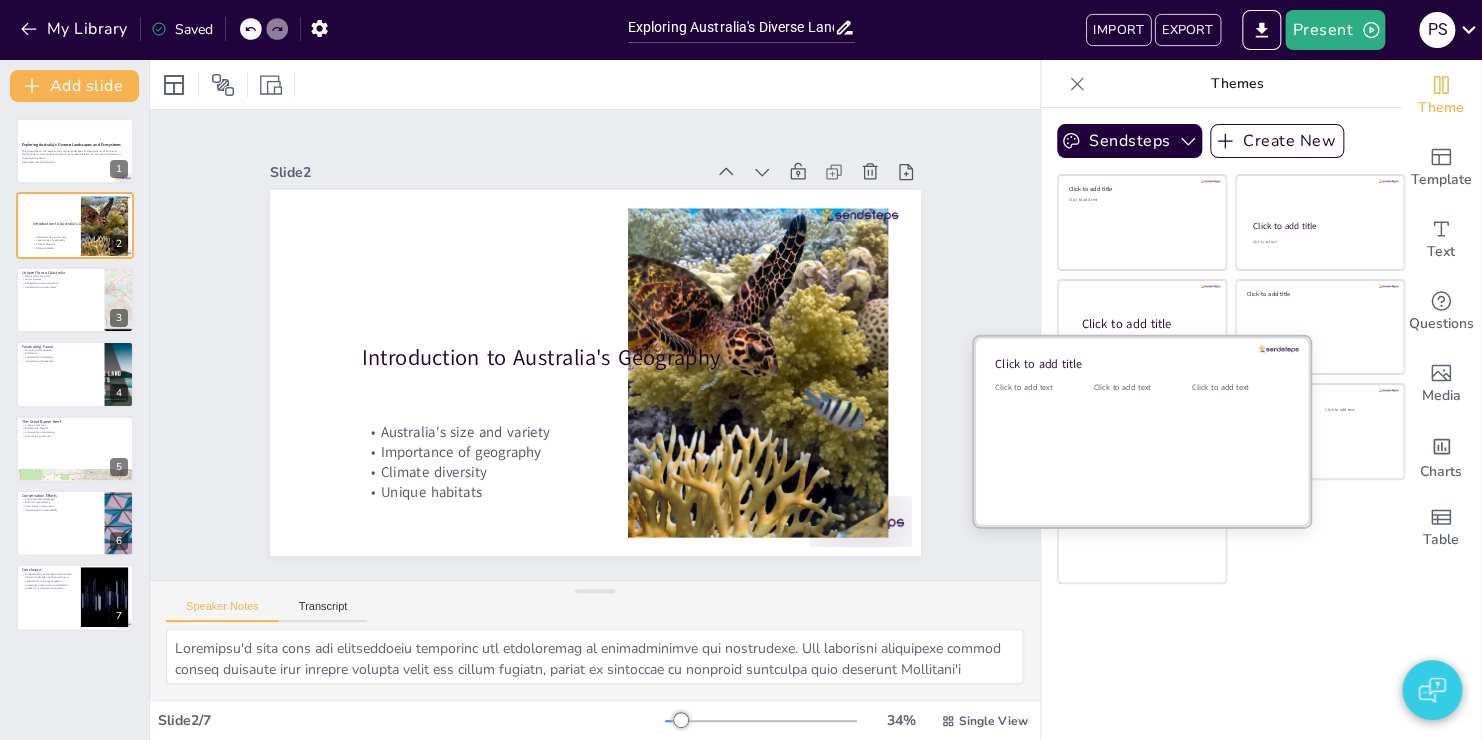 click on "Click to add text" at bounding box center (1138, 444) 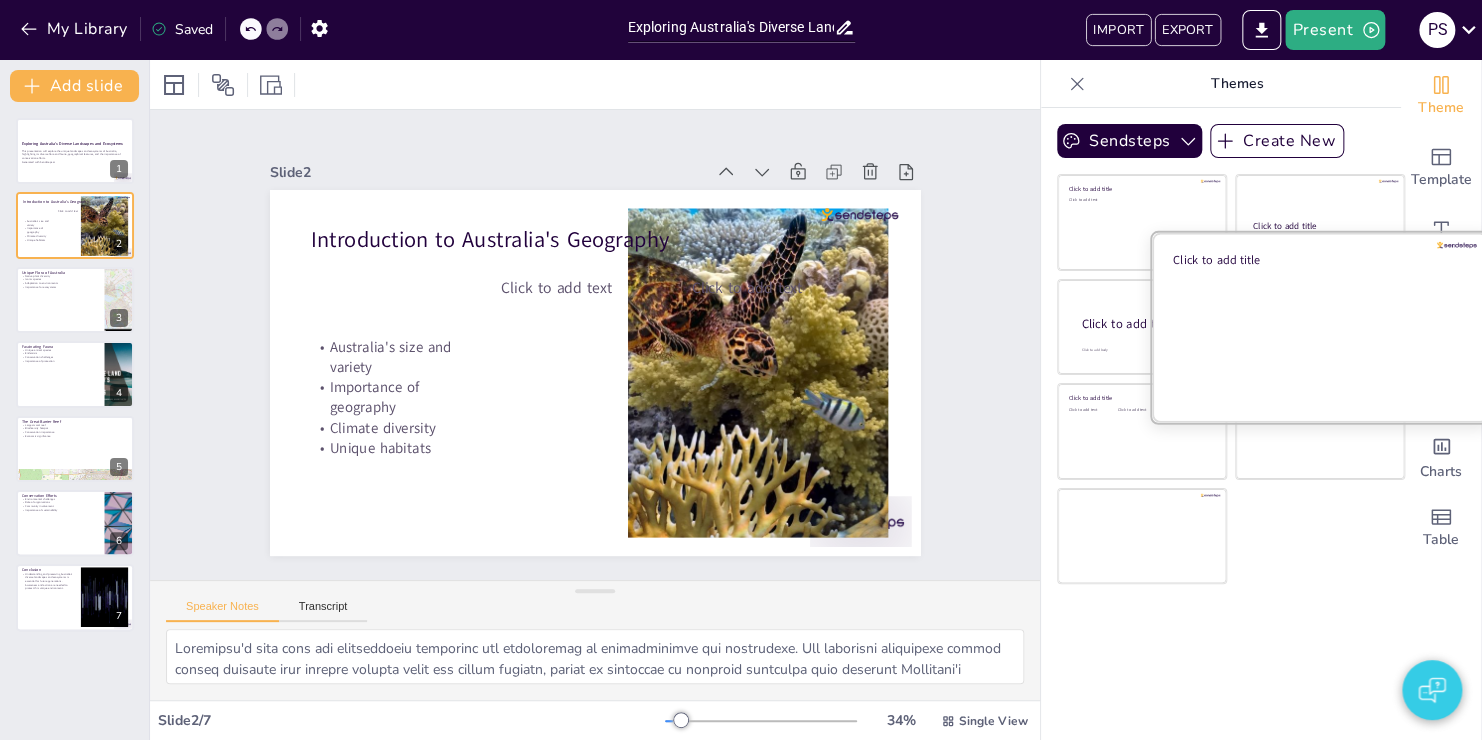 click at bounding box center [1320, 326] 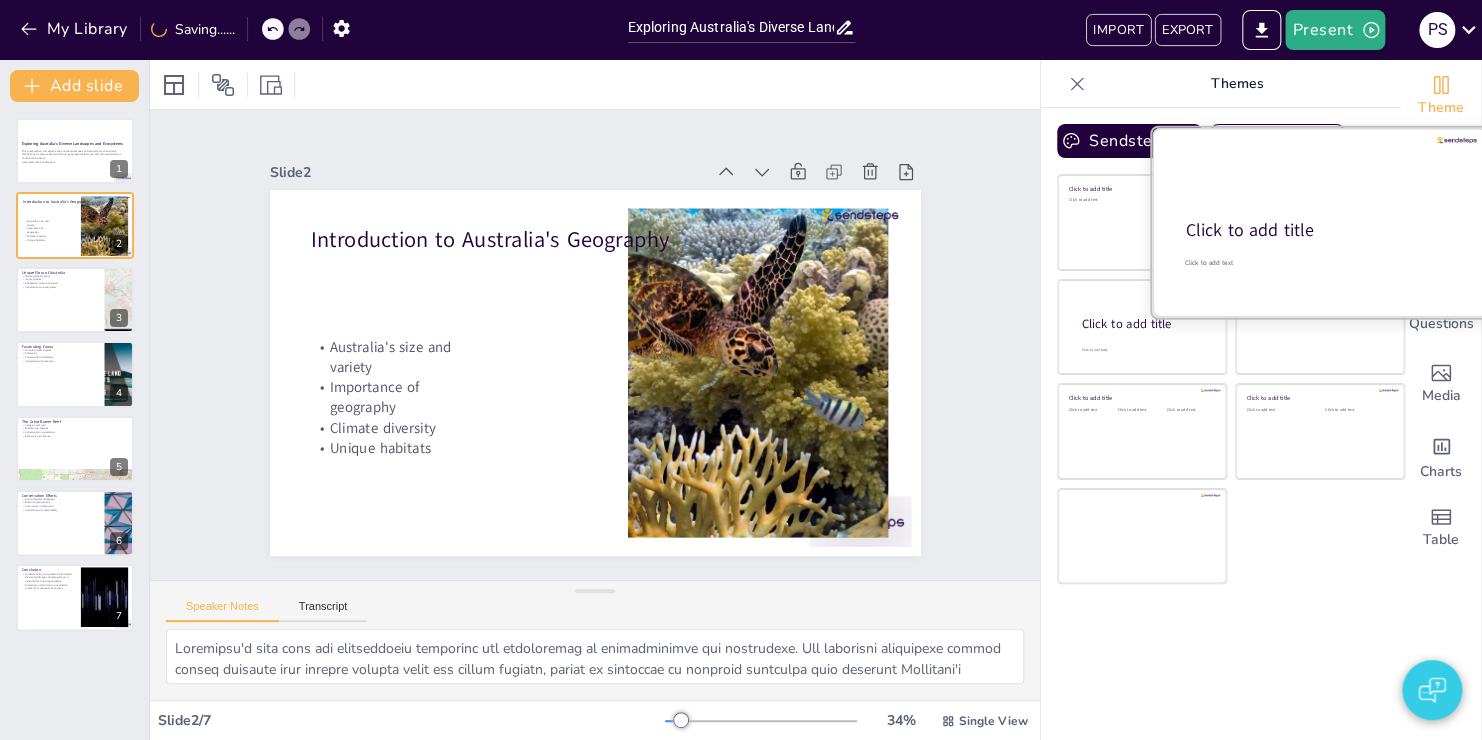 click on "Click to add title" at bounding box center [1318, 231] 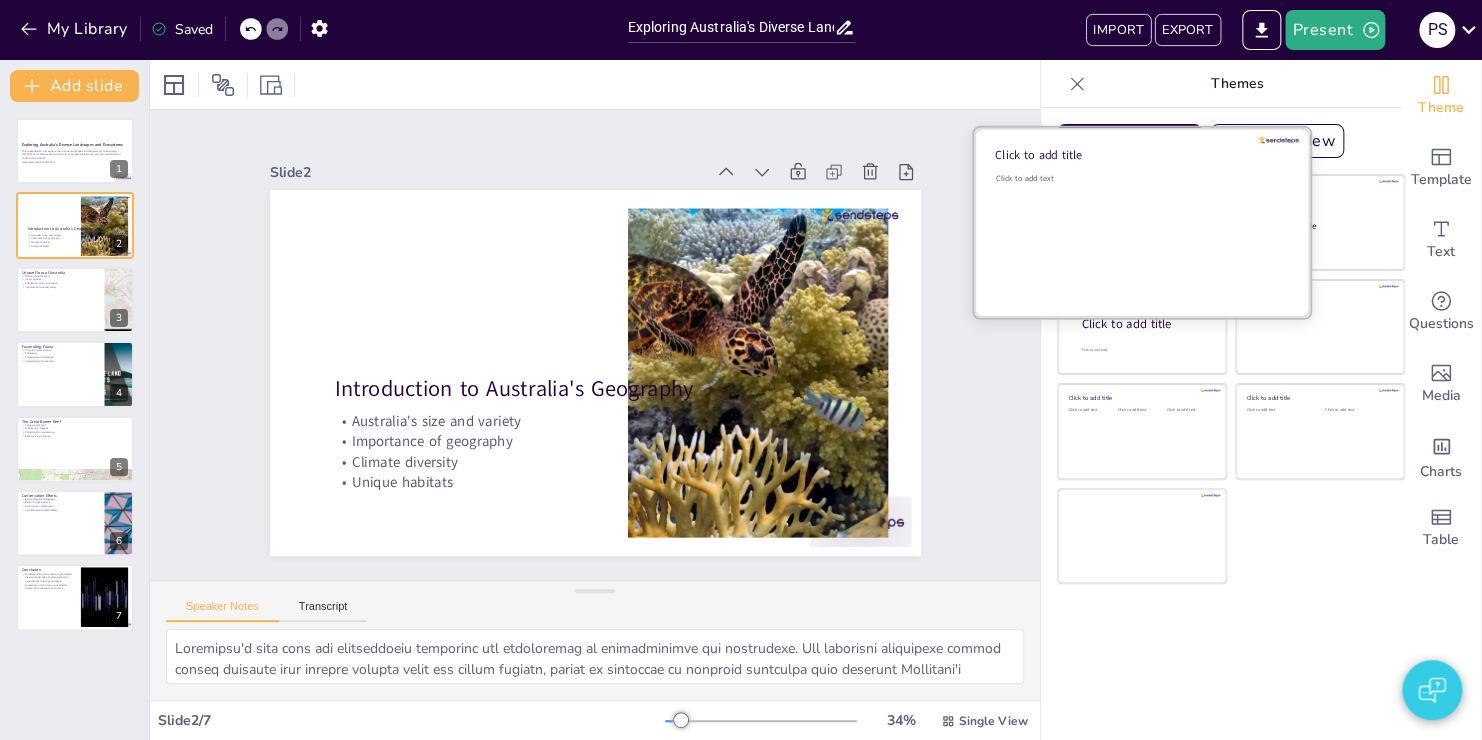 click on "Click to add text" at bounding box center [1139, 235] 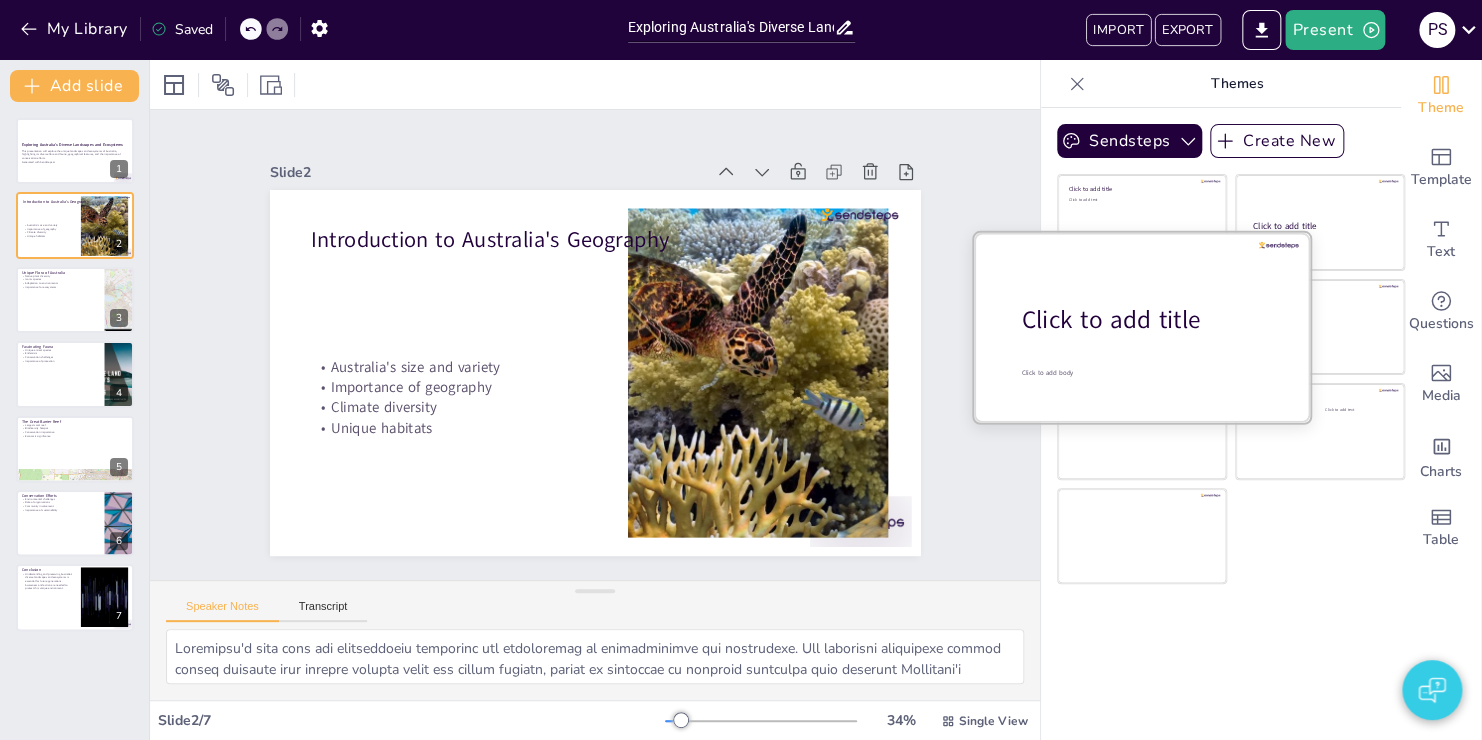 click at bounding box center (1142, 326) 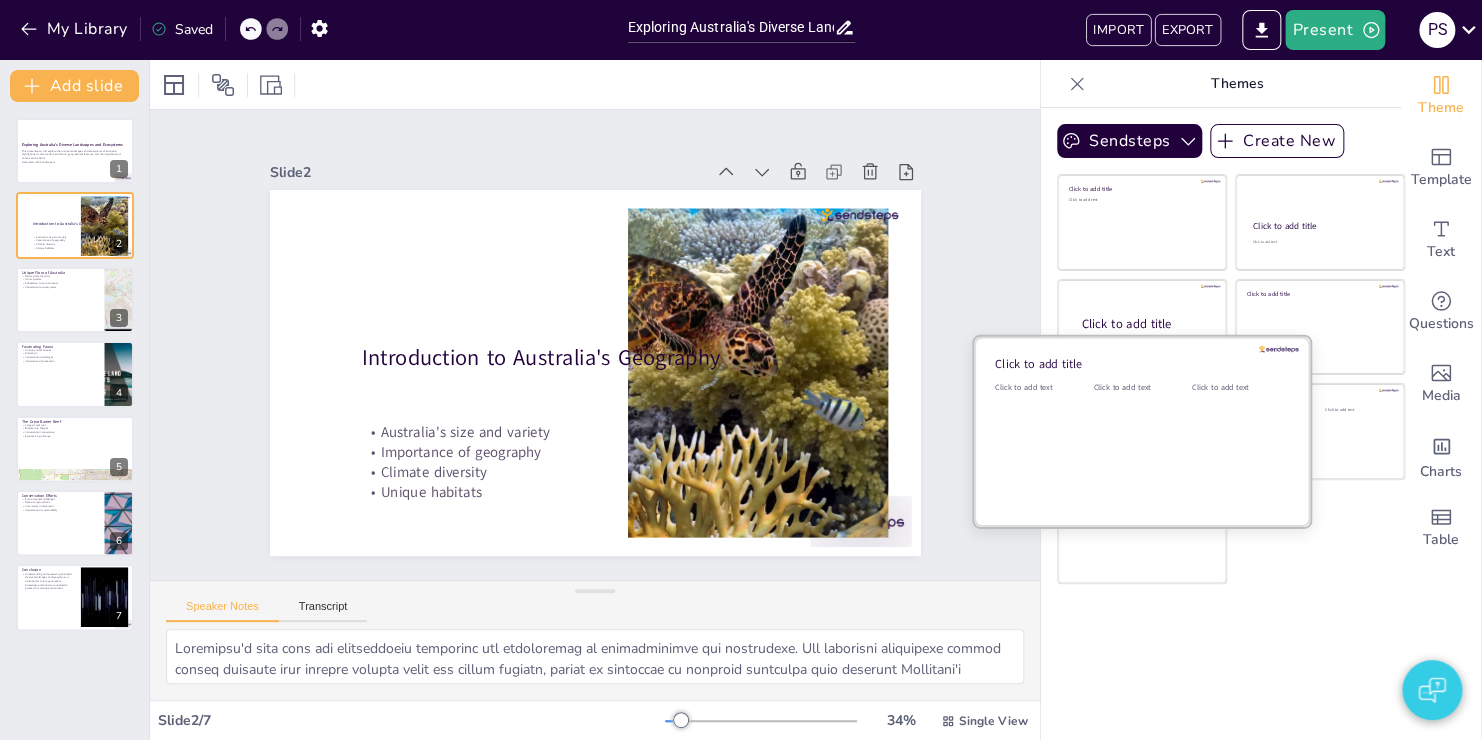 click on "Click to add text" at bounding box center [1138, 444] 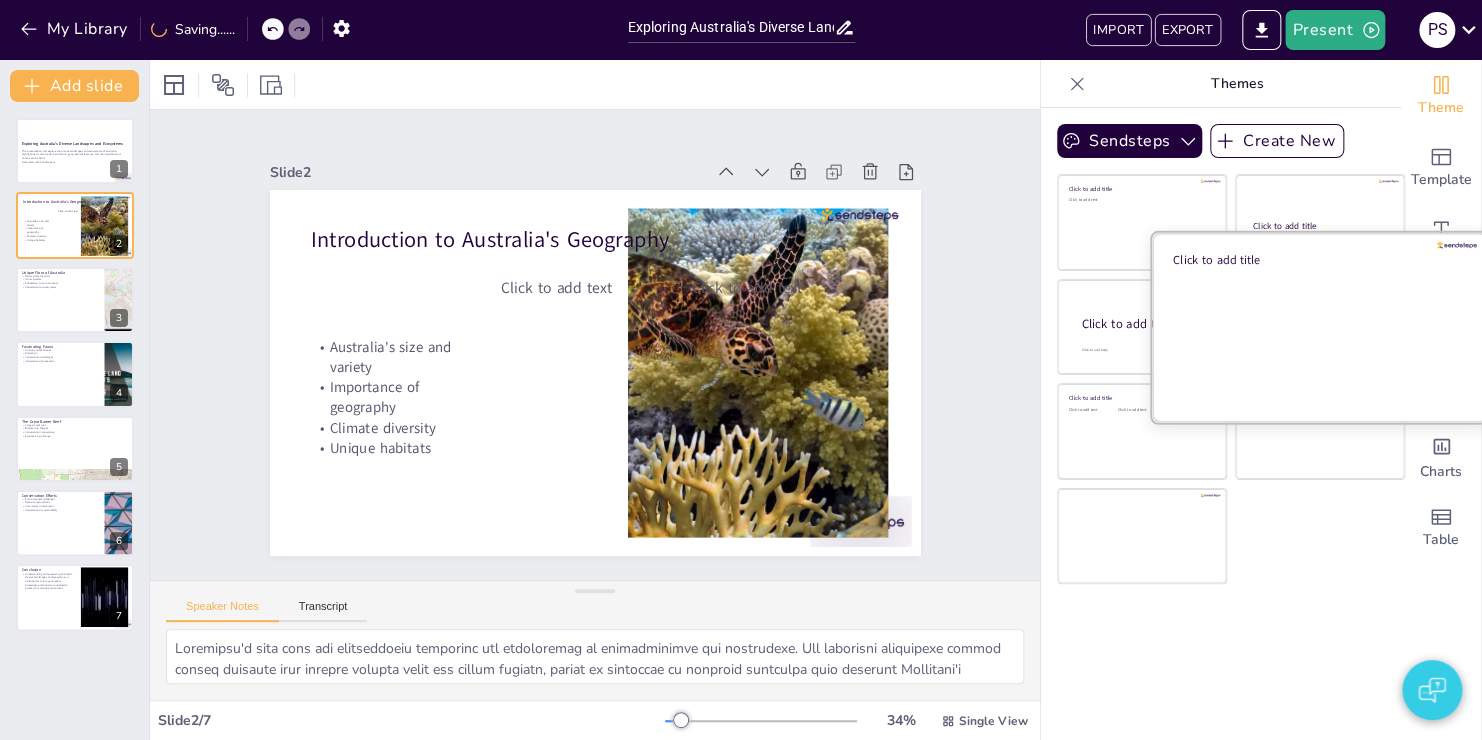 click at bounding box center [1320, 326] 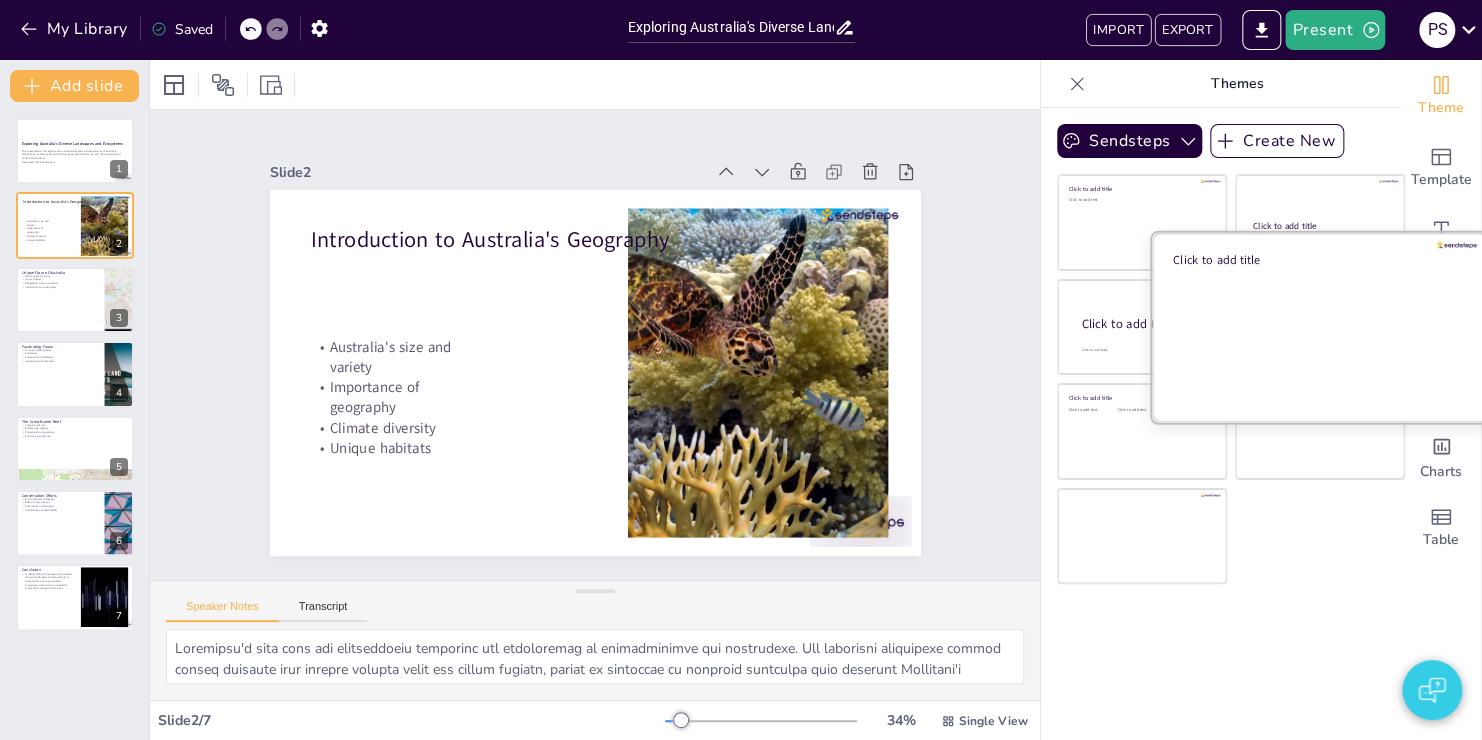 click at bounding box center (1320, 326) 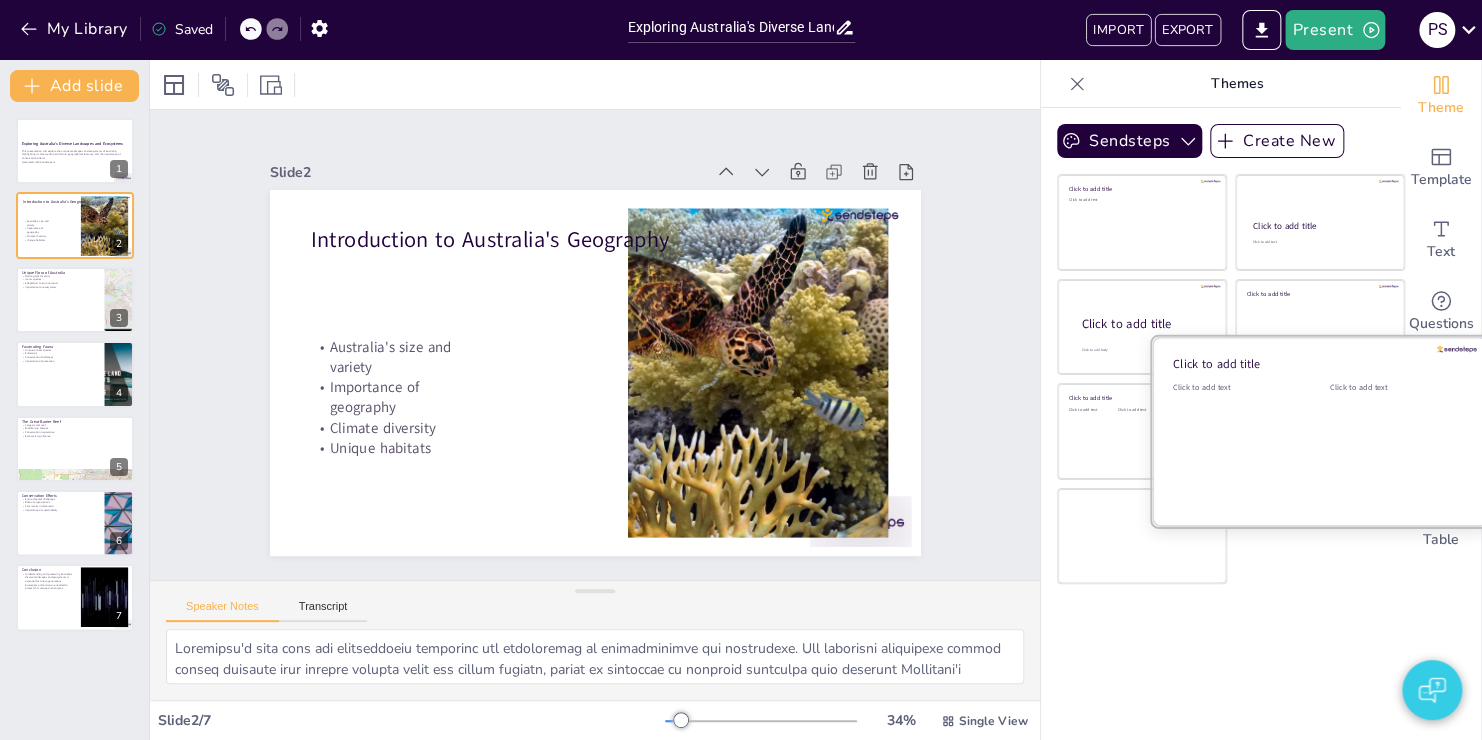 click on "Click to add title Click to add text Click to add text" at bounding box center [1320, 337] 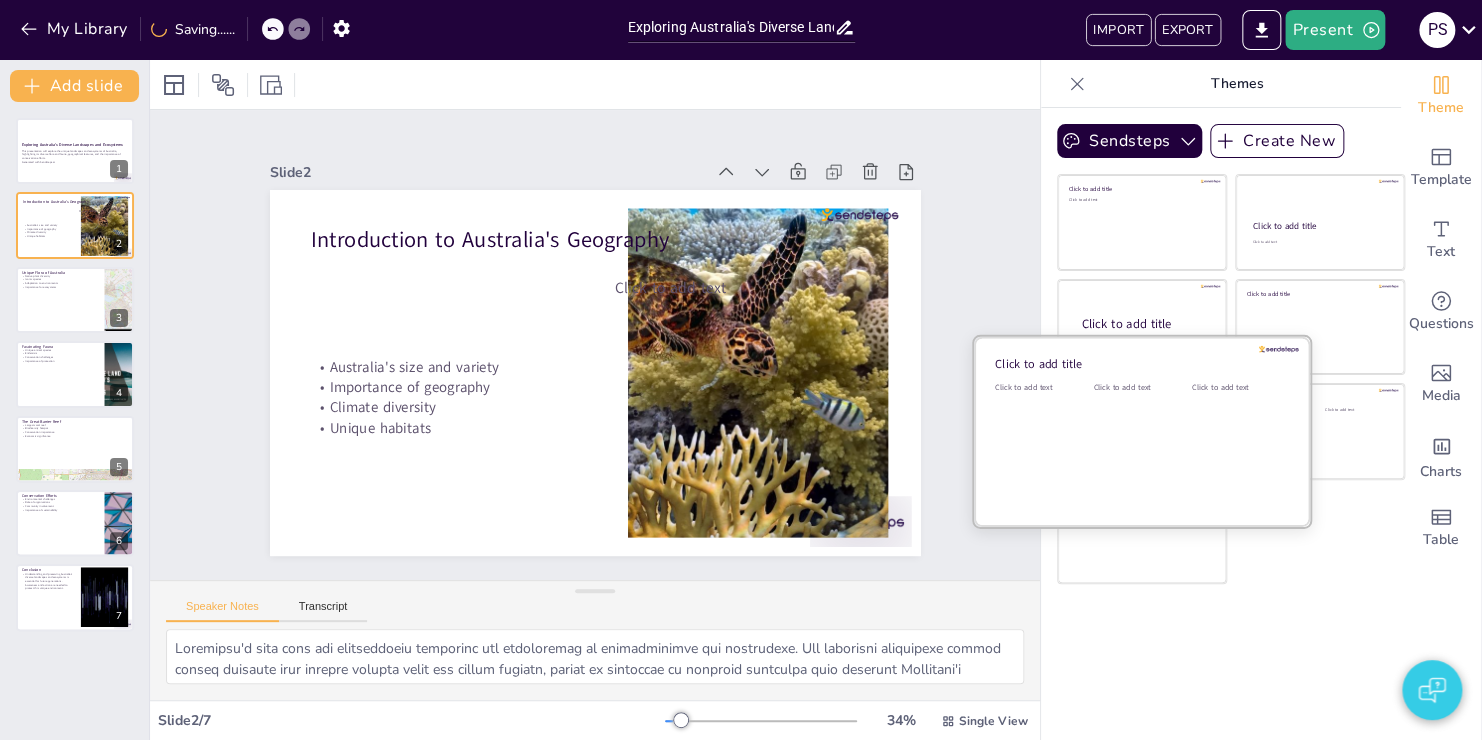 click on "Click to add text" at bounding box center [1138, 444] 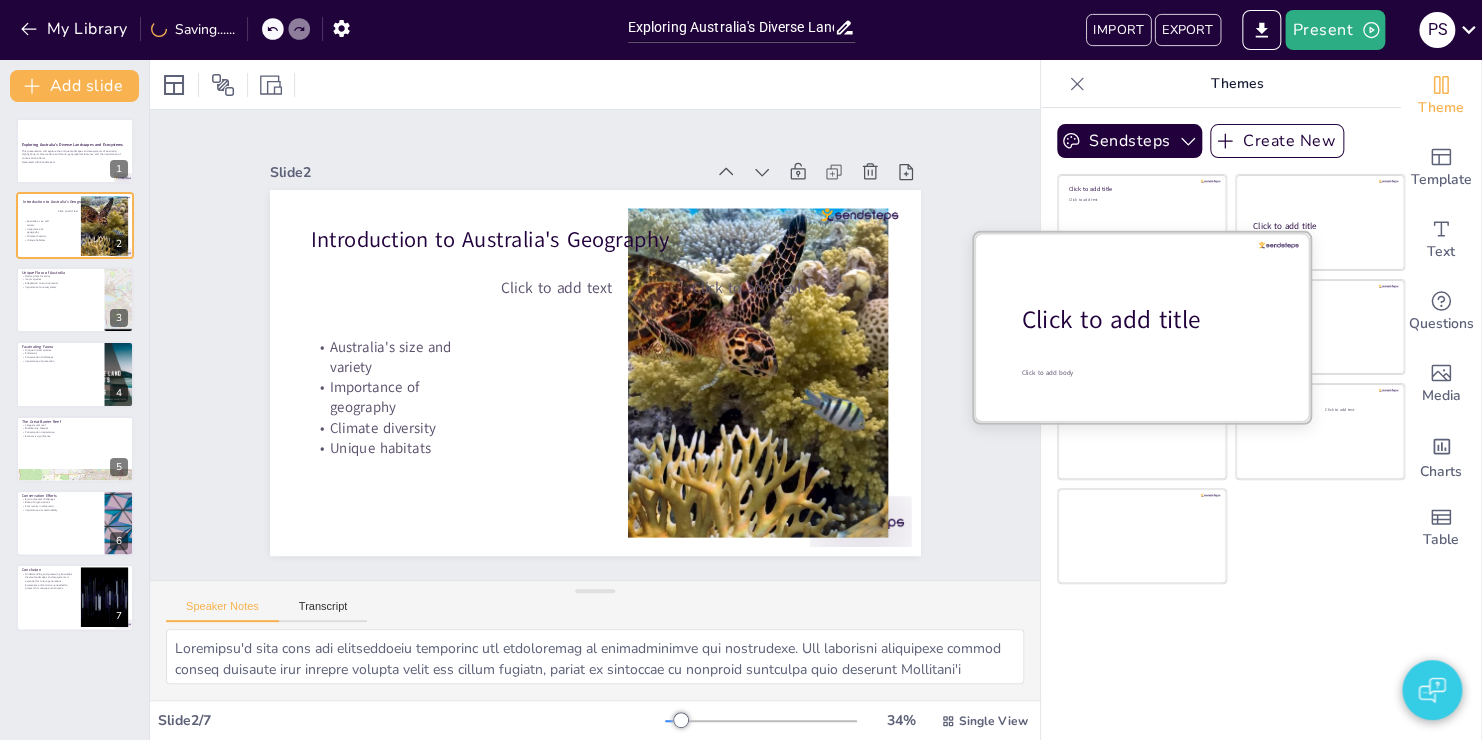 click on "Click to add title" at bounding box center (1149, 320) 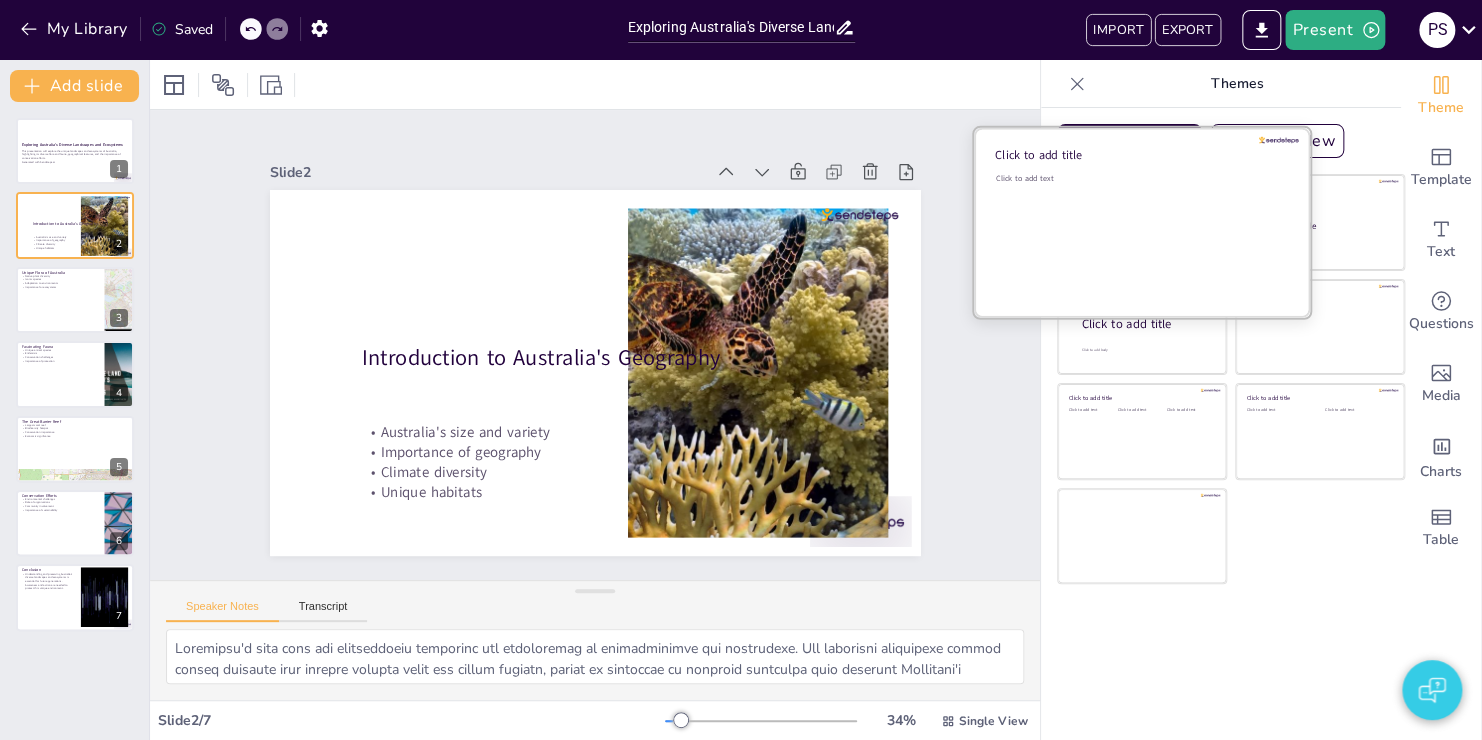 click on "Click to add text" at bounding box center [1139, 235] 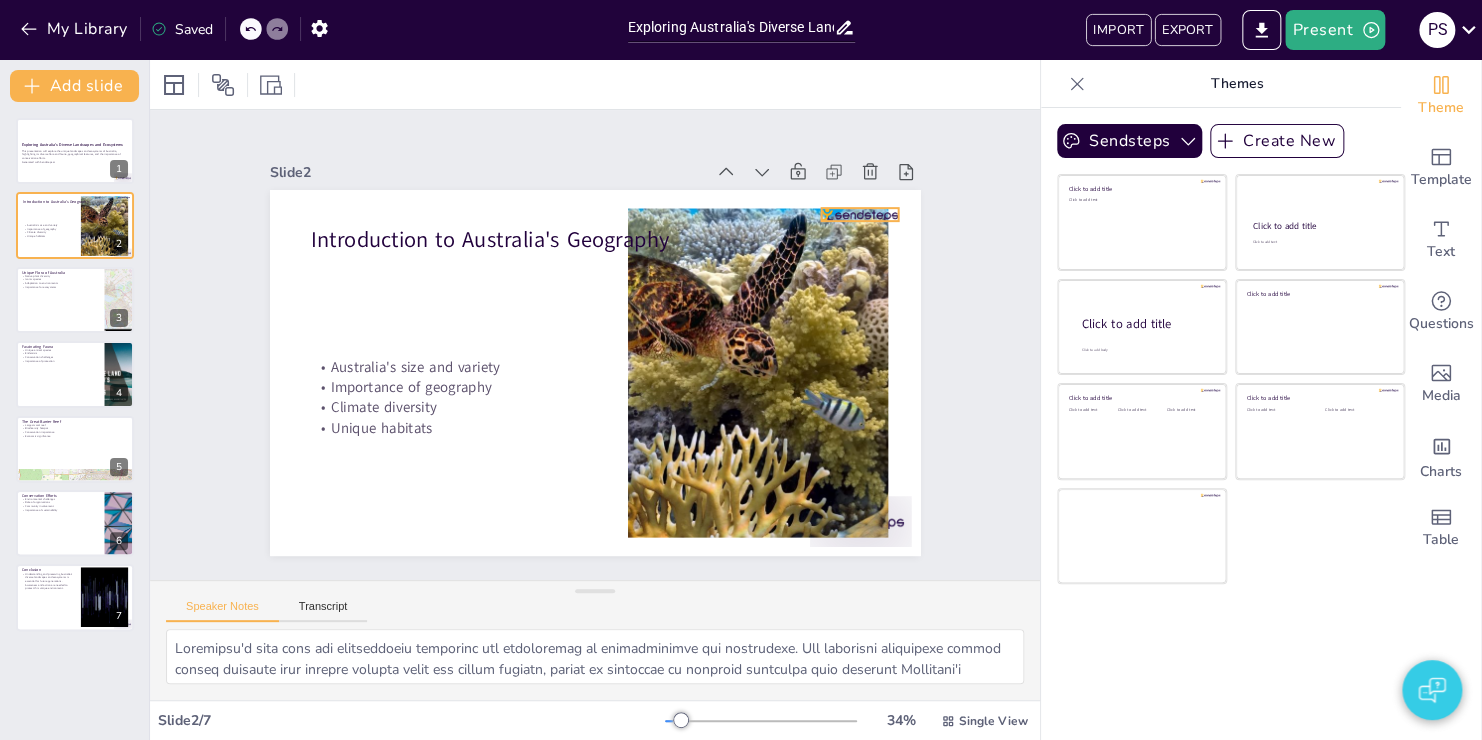 click on "Introduction to Australia's Geography Australia's size and variety Importance of geography Climate diversity Unique habitats" at bounding box center (591, 373) 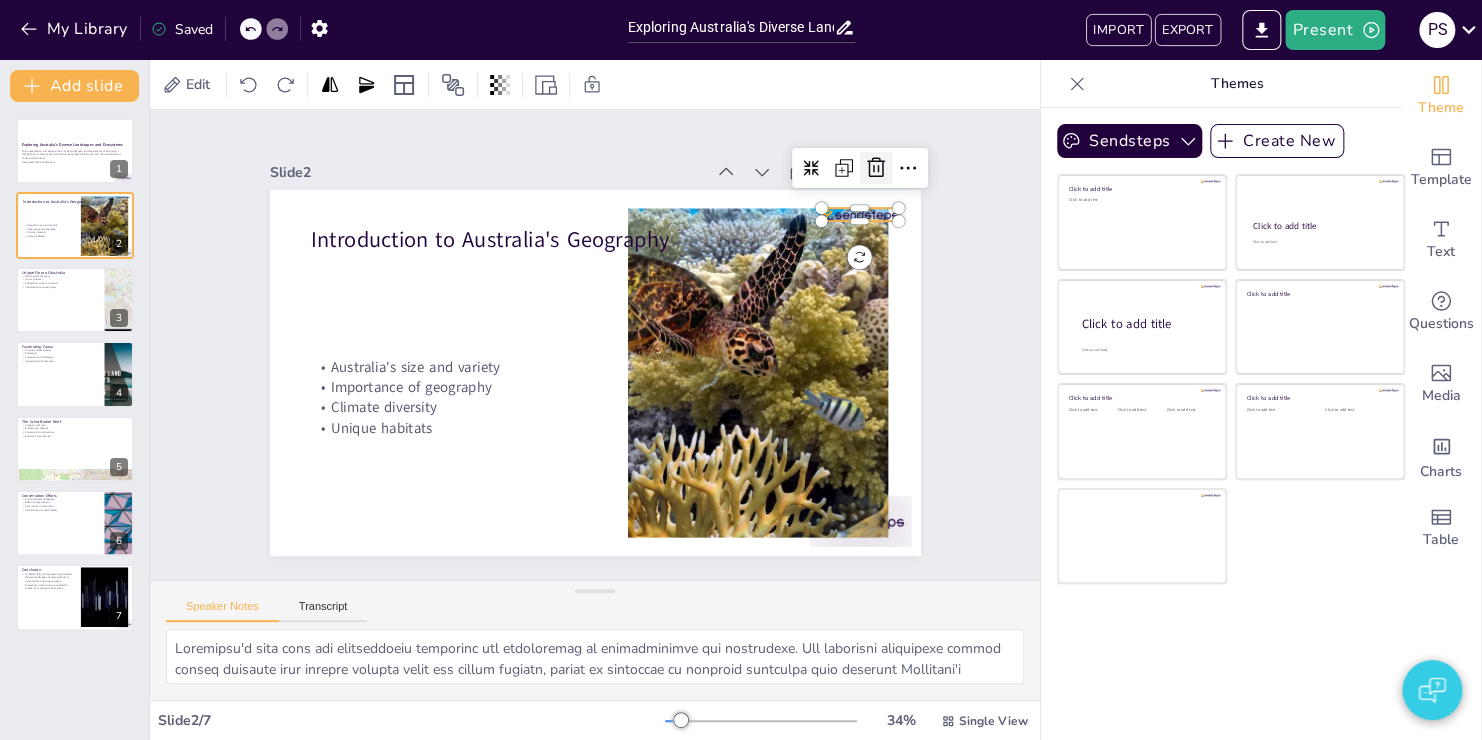 click 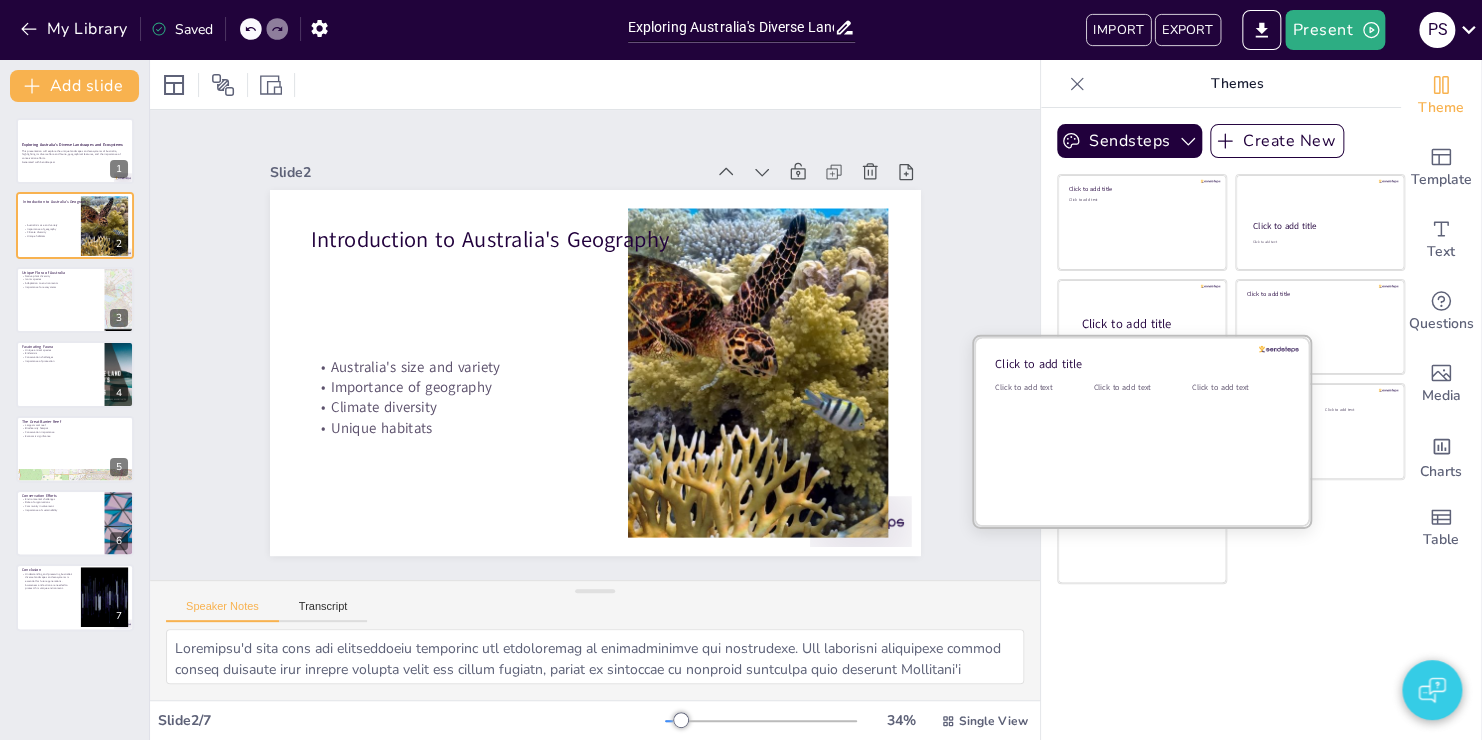 click on "Click to add text" at bounding box center (1138, 444) 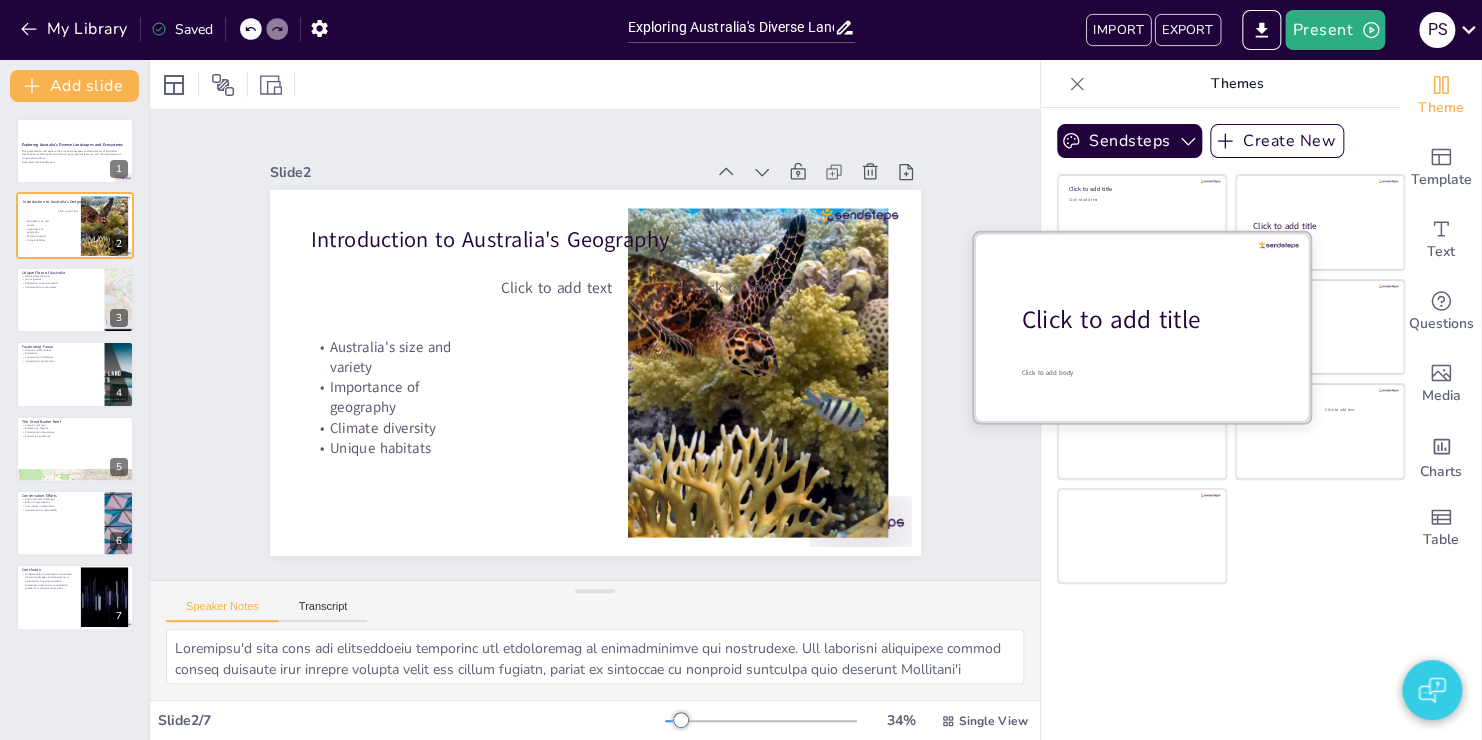 click at bounding box center [1142, 326] 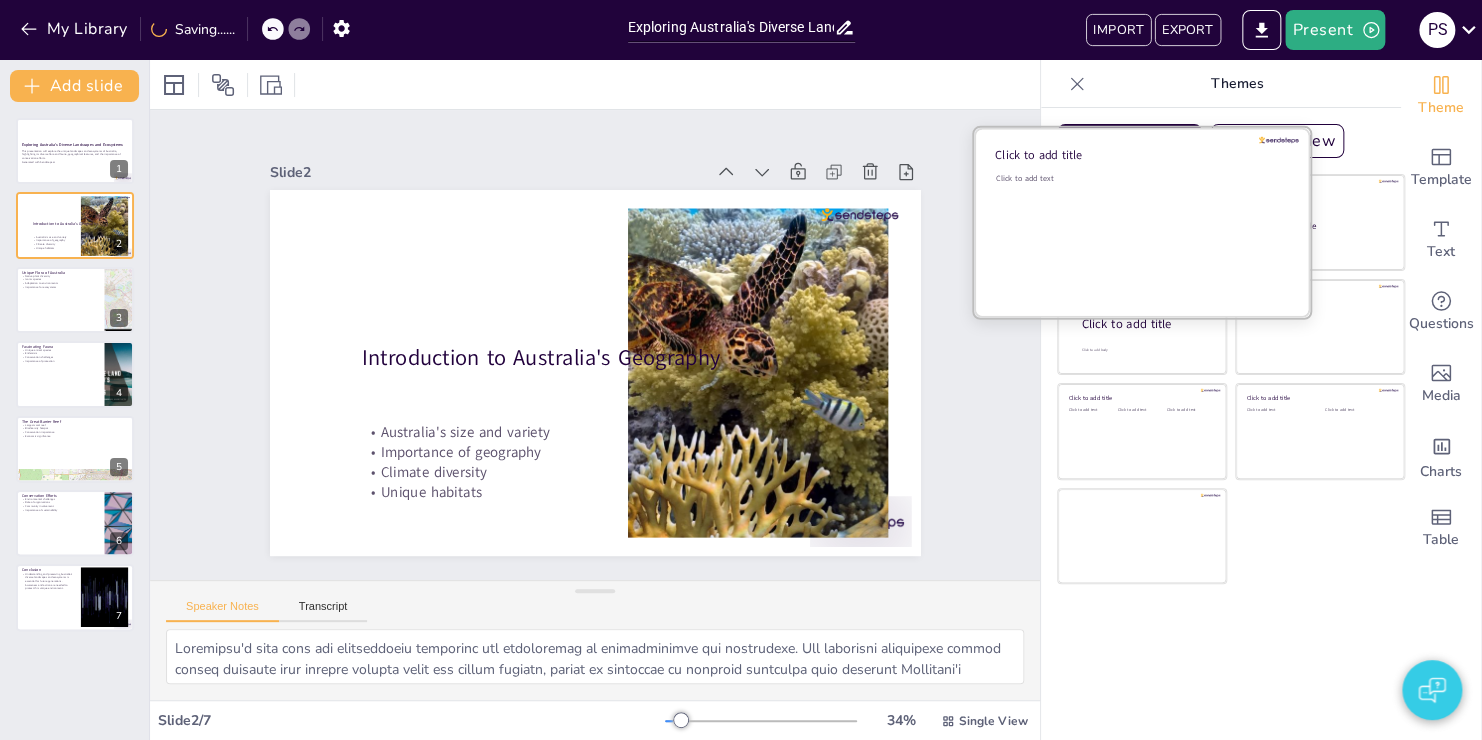 click on "Click to add text" at bounding box center (1139, 235) 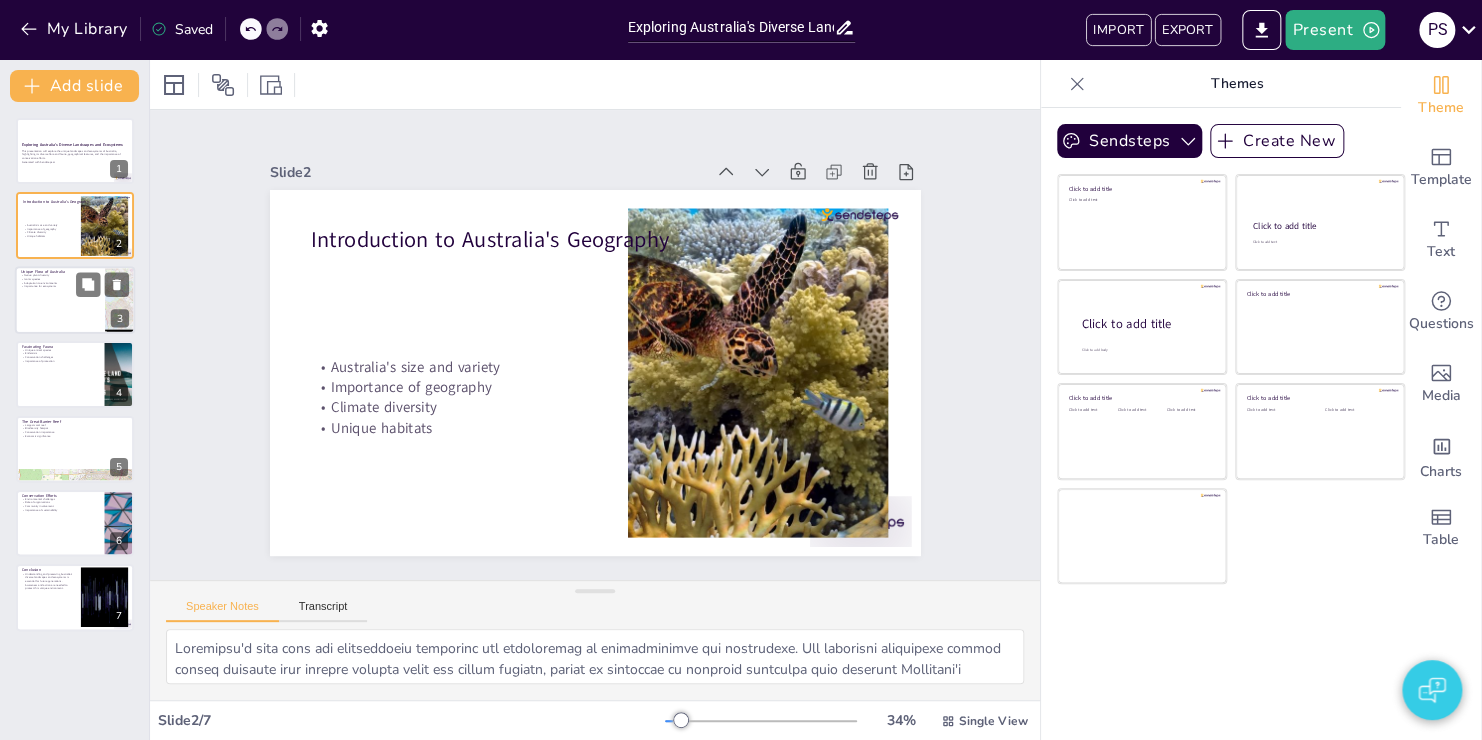 click at bounding box center (75, 300) 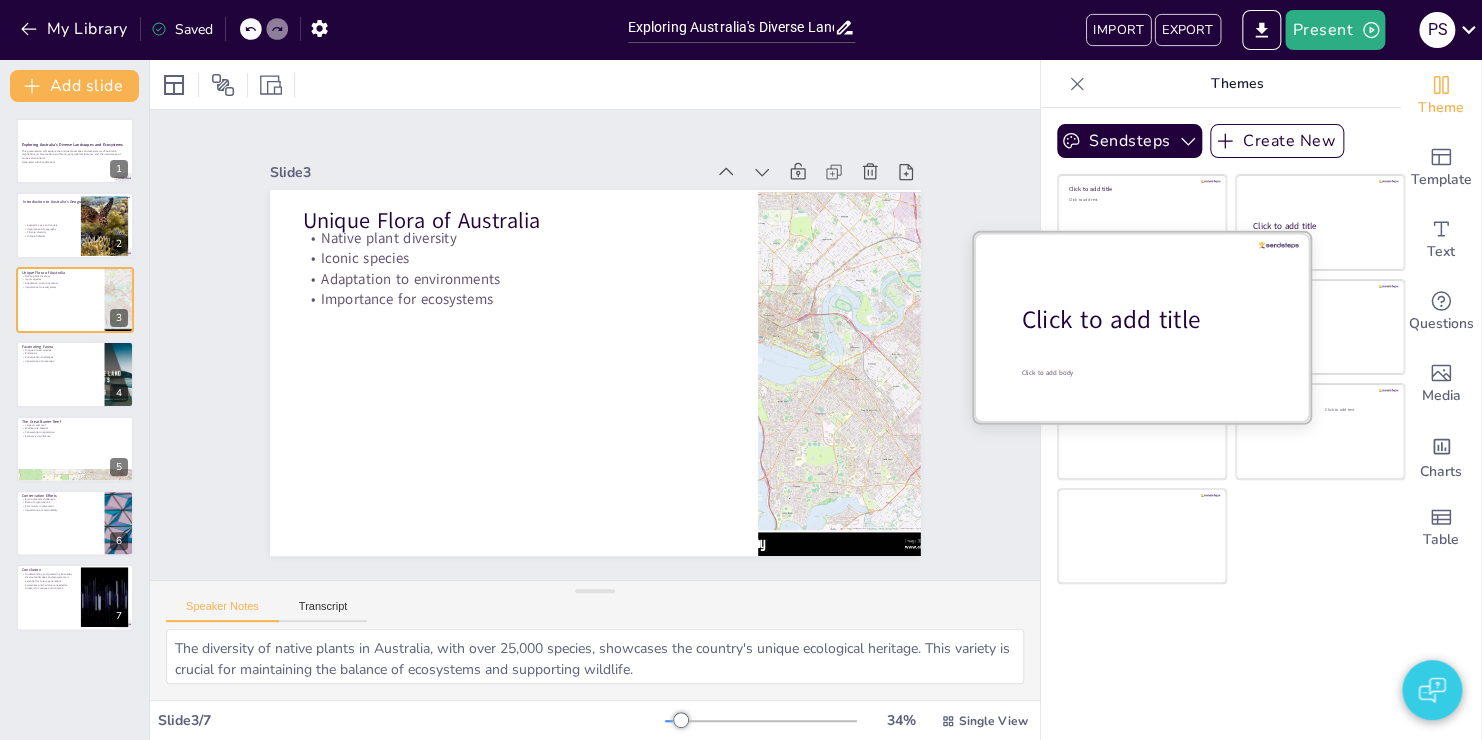 click on "Click to add title" at bounding box center [1149, 320] 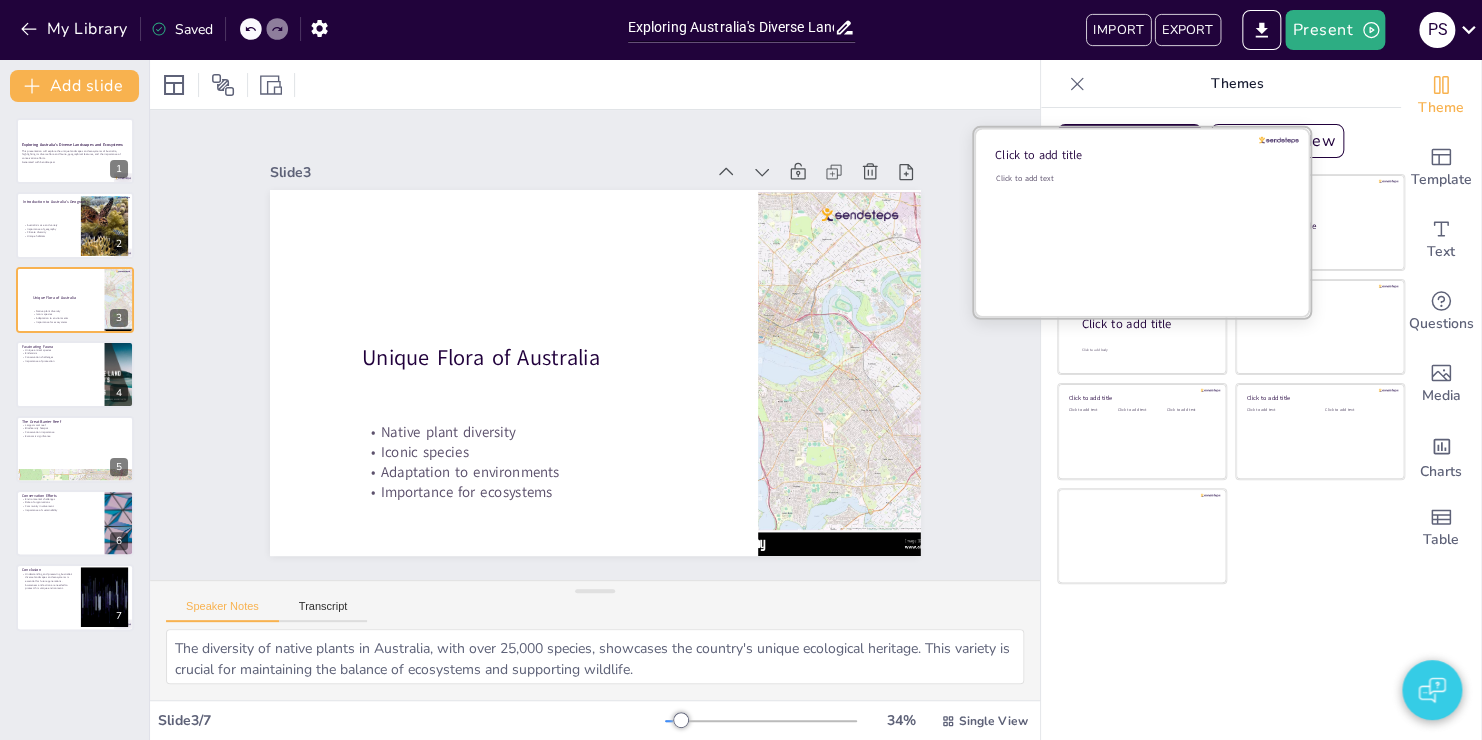 click on "Click to add text" at bounding box center (1139, 235) 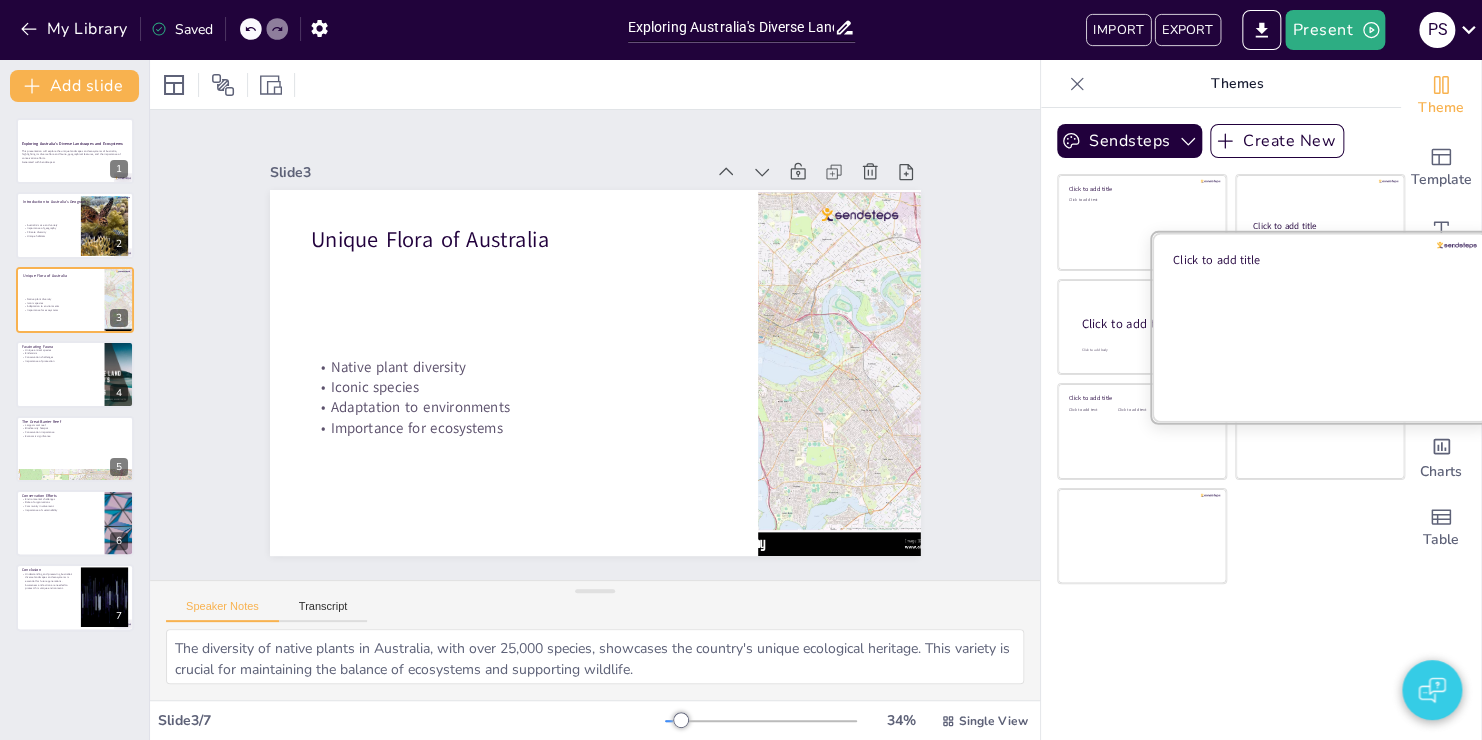 click at bounding box center (1320, 326) 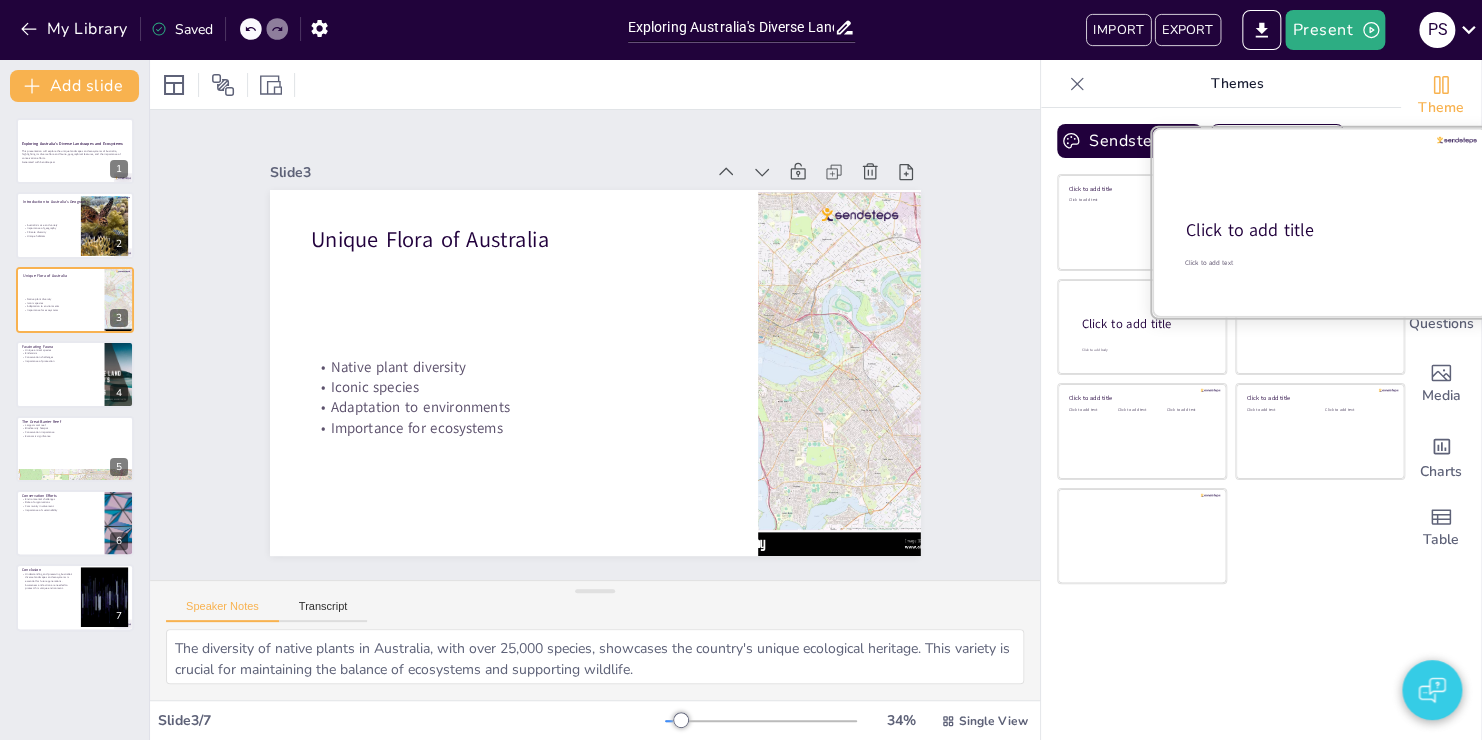 click at bounding box center (1320, 222) 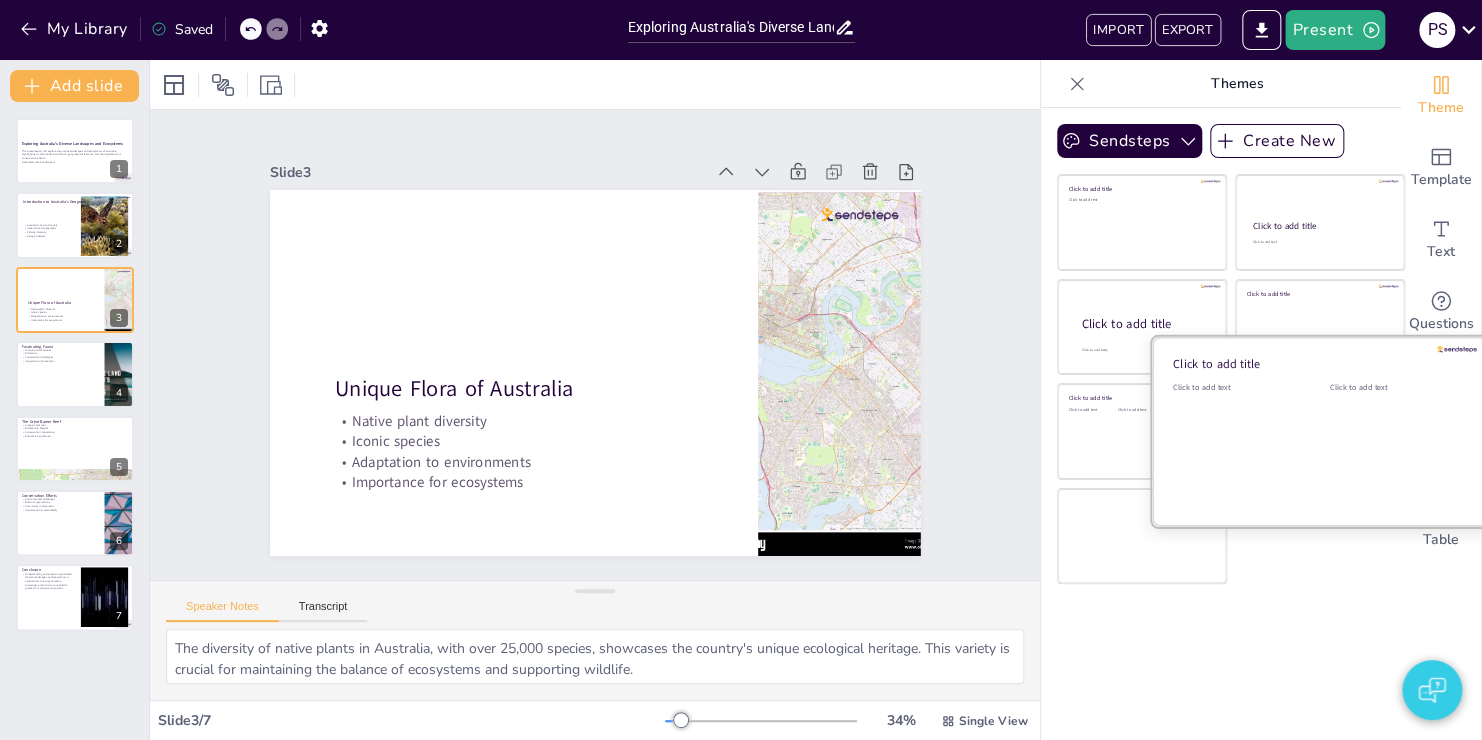 click on "Click to add text" at bounding box center (1236, 444) 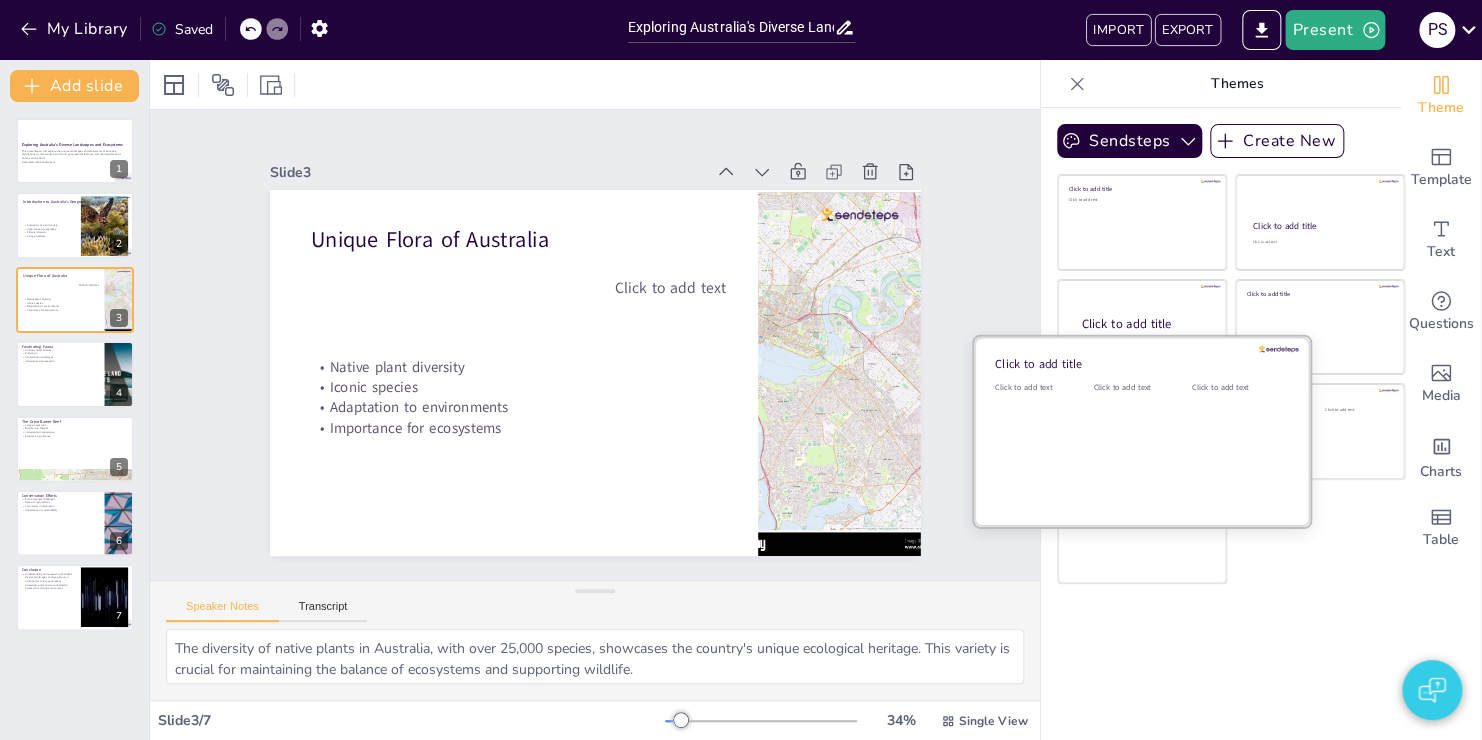 click on "Click to add text" at bounding box center (1138, 444) 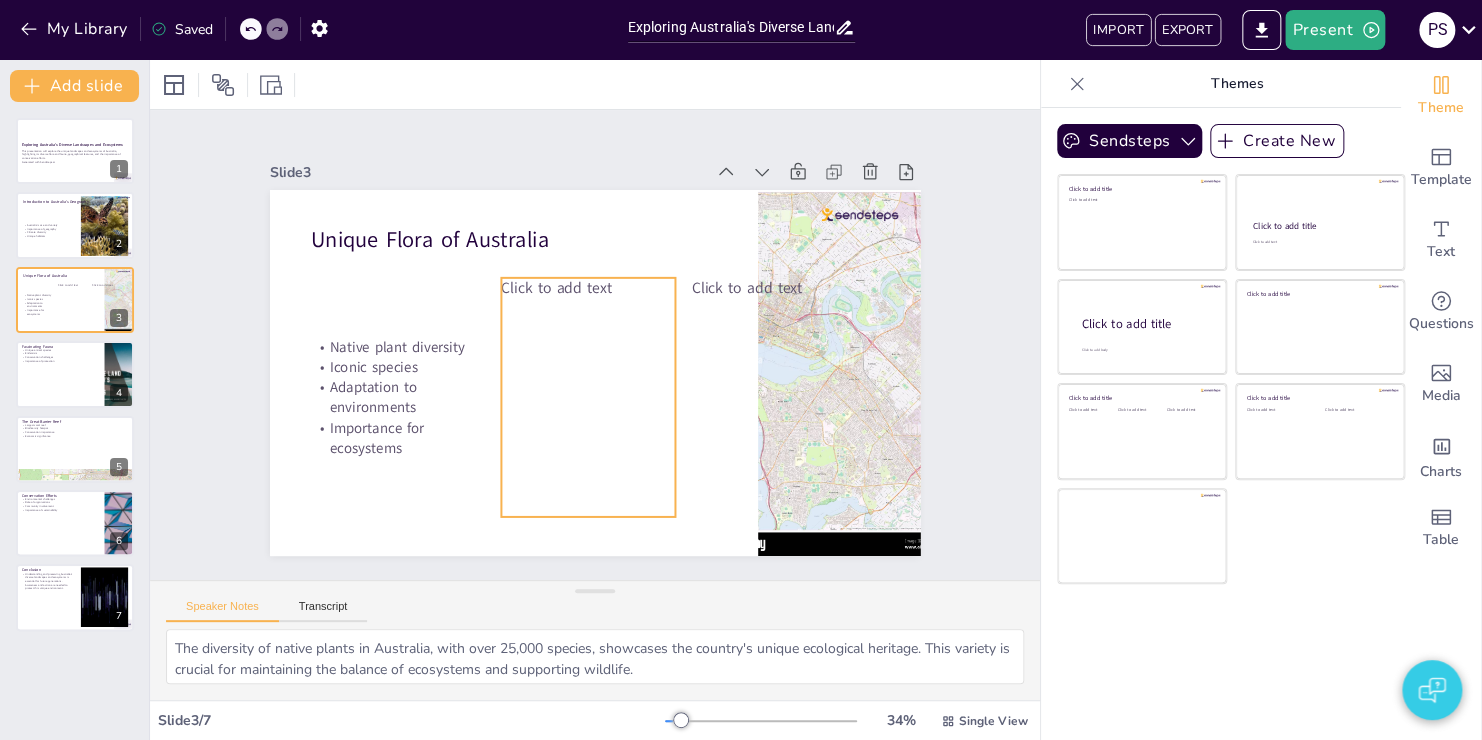 click on "Click to add text" at bounding box center (590, 276) 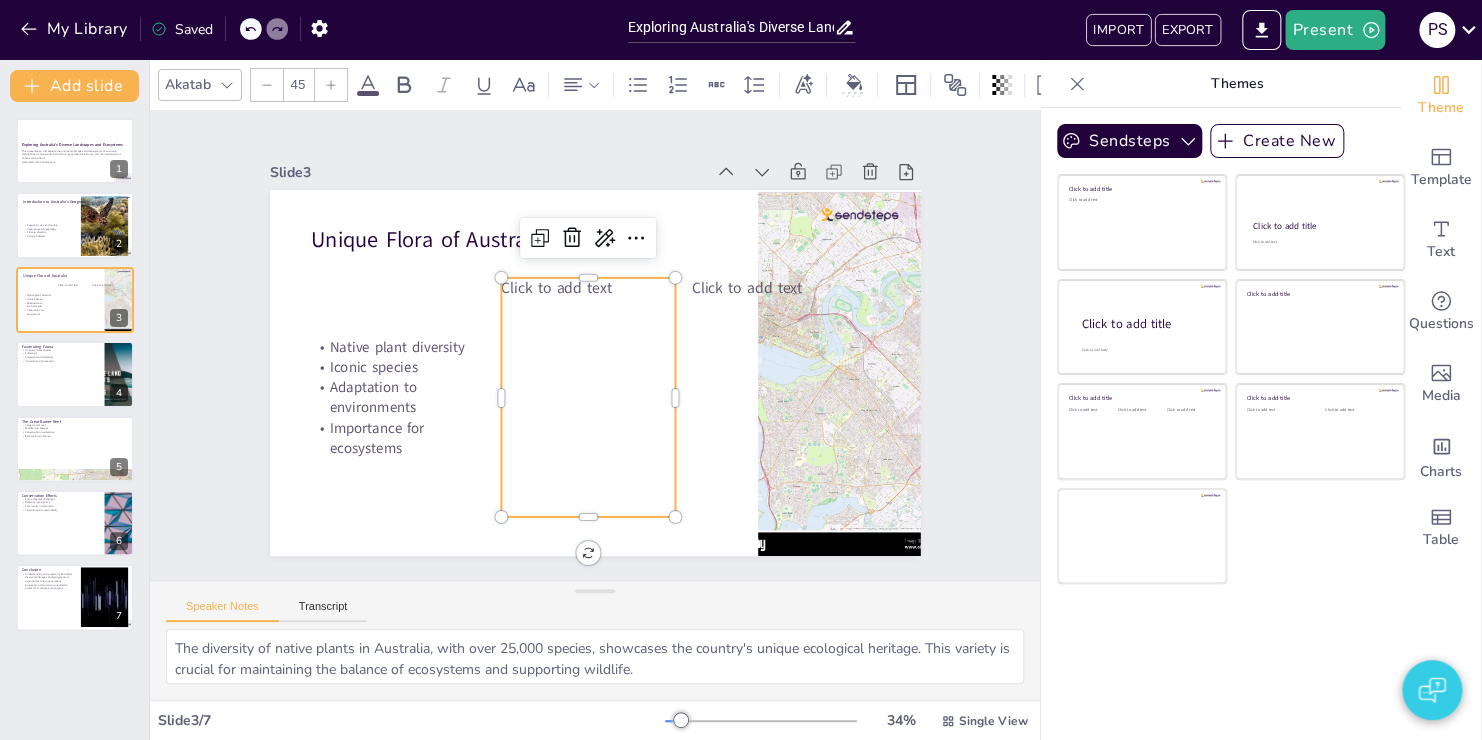 click on "Click to add text" at bounding box center (569, 282) 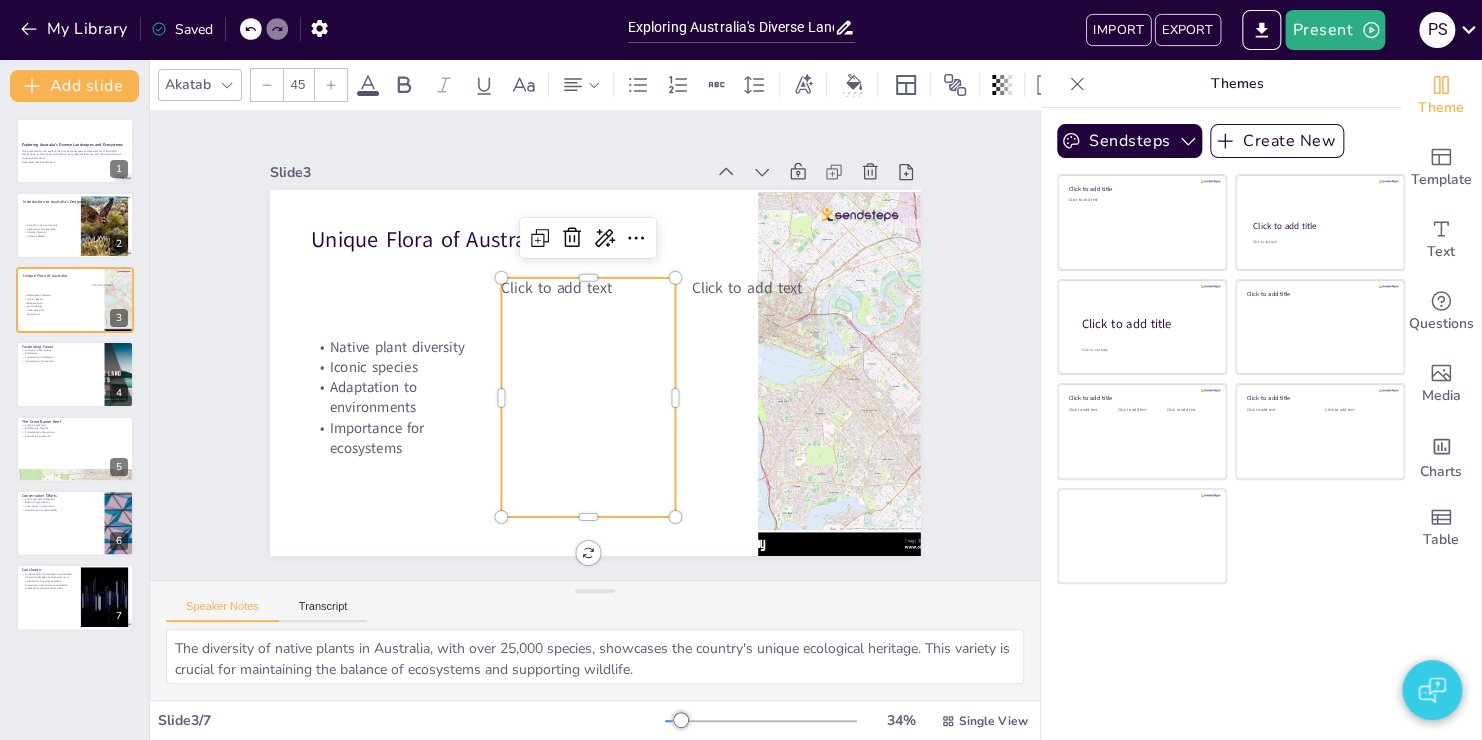 click on "Click to add text" at bounding box center [569, 281] 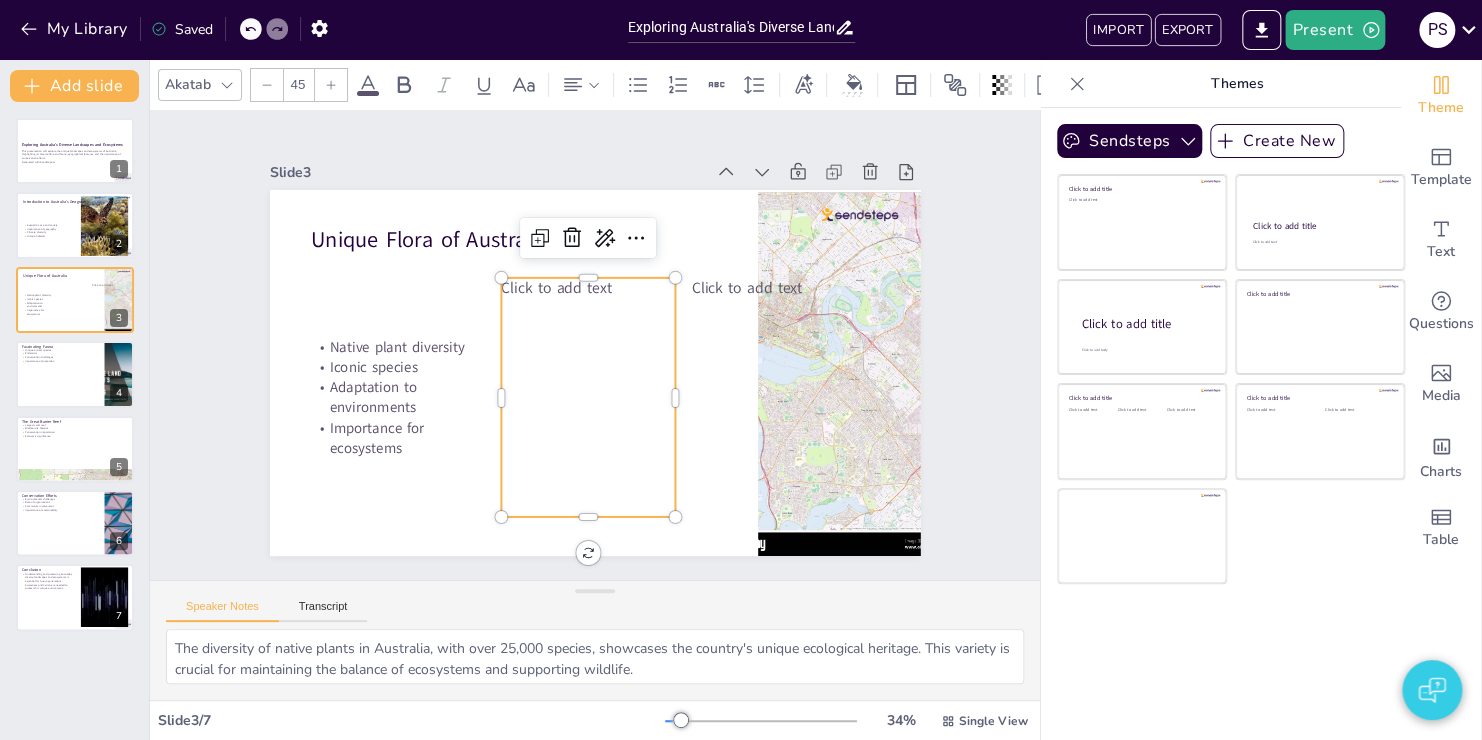 type 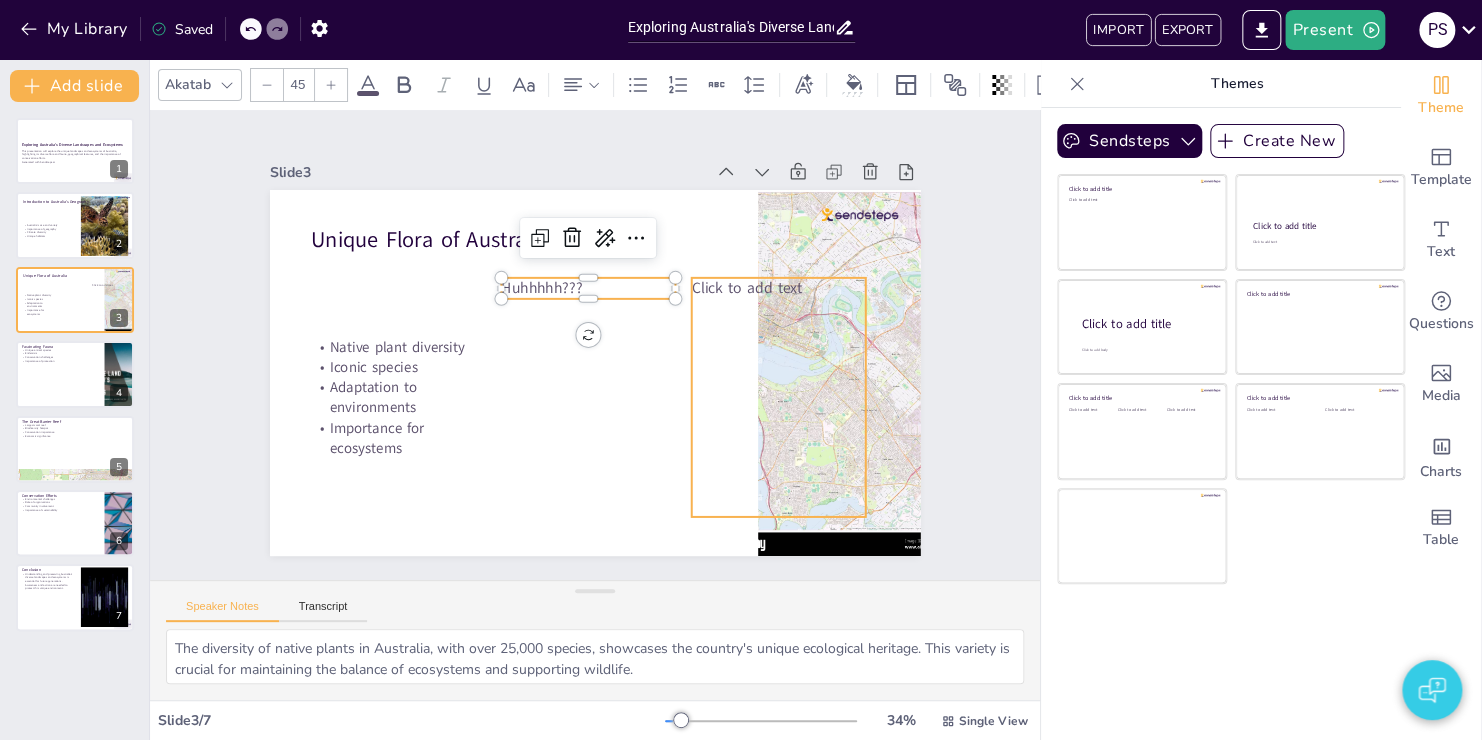 click on "Click to add text" at bounding box center (506, 480) 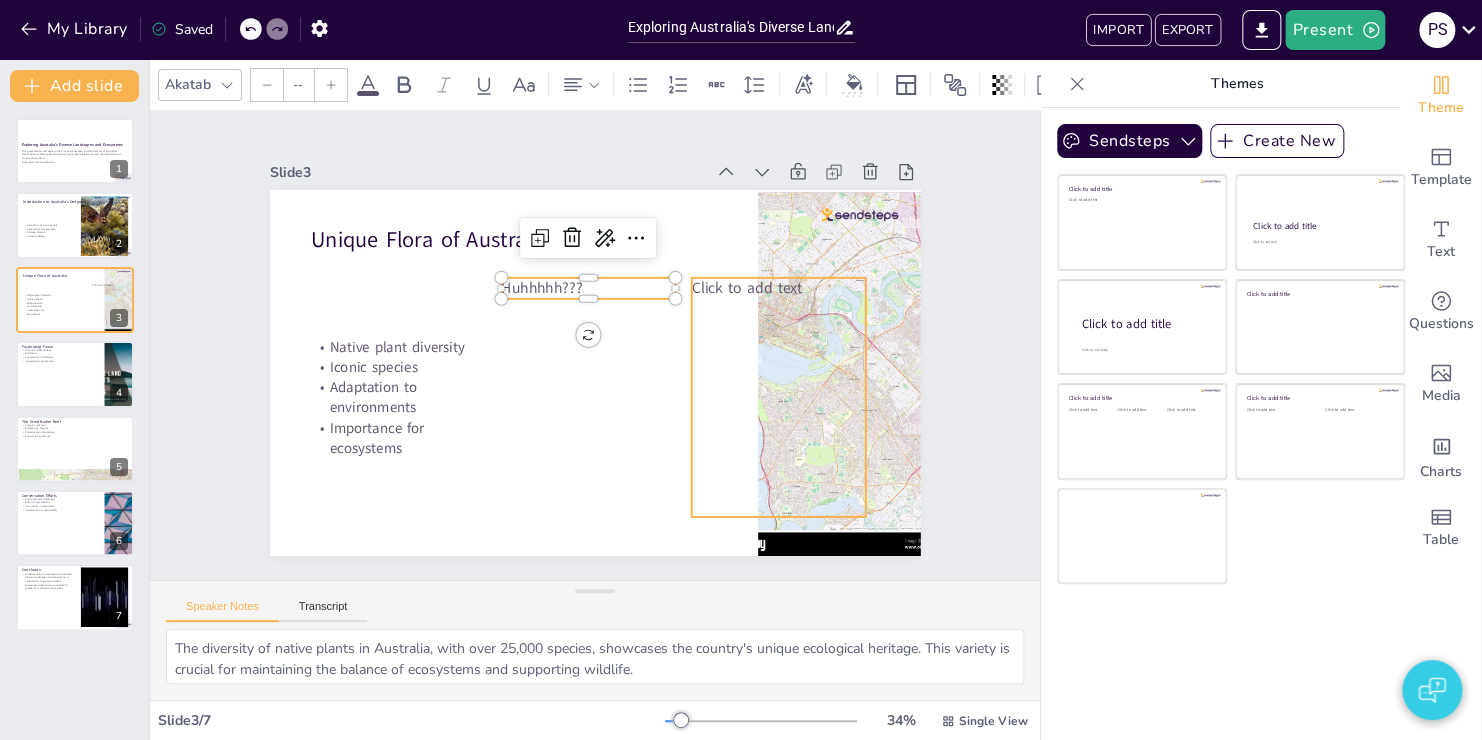 type on "45" 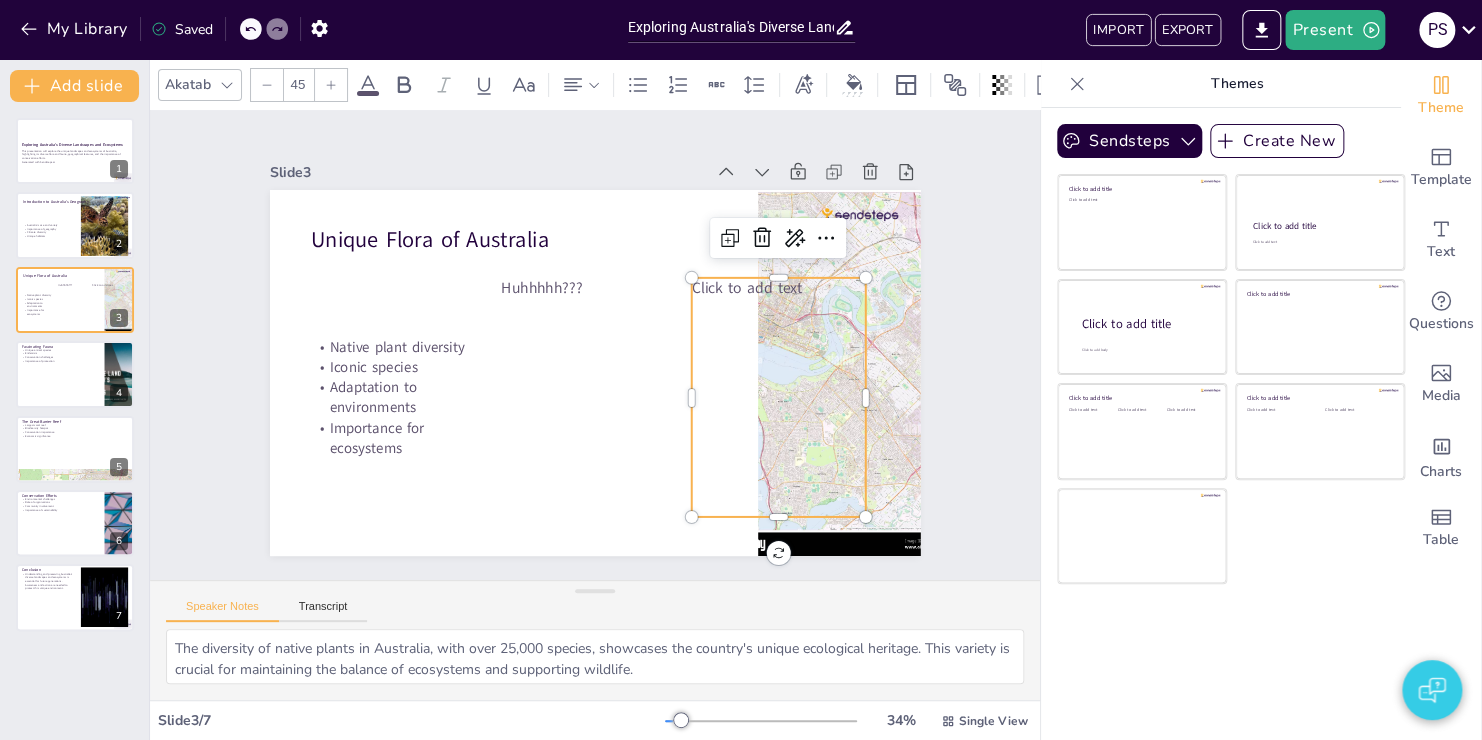 click on "Click to add text" at bounding box center [755, 321] 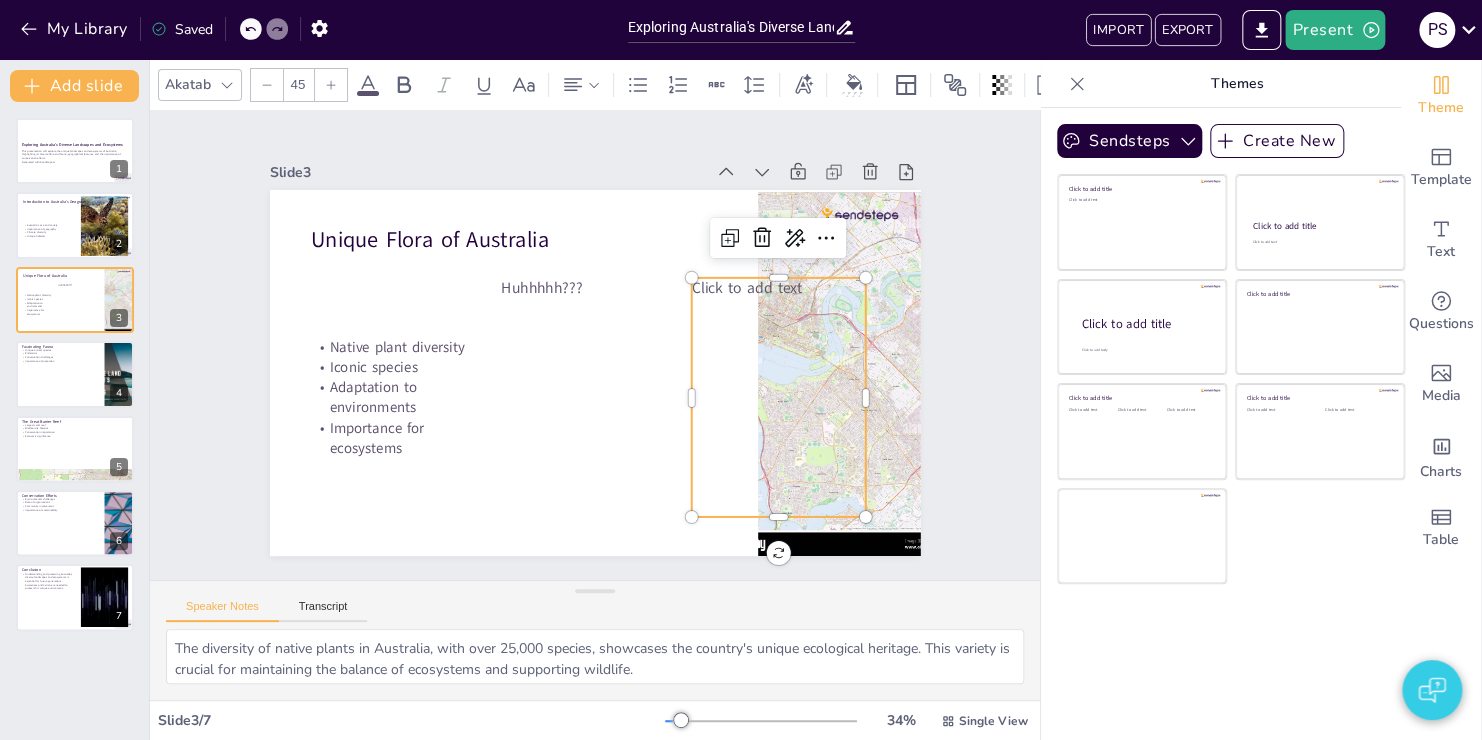 click on "Click to add text" at bounding box center (752, 304) 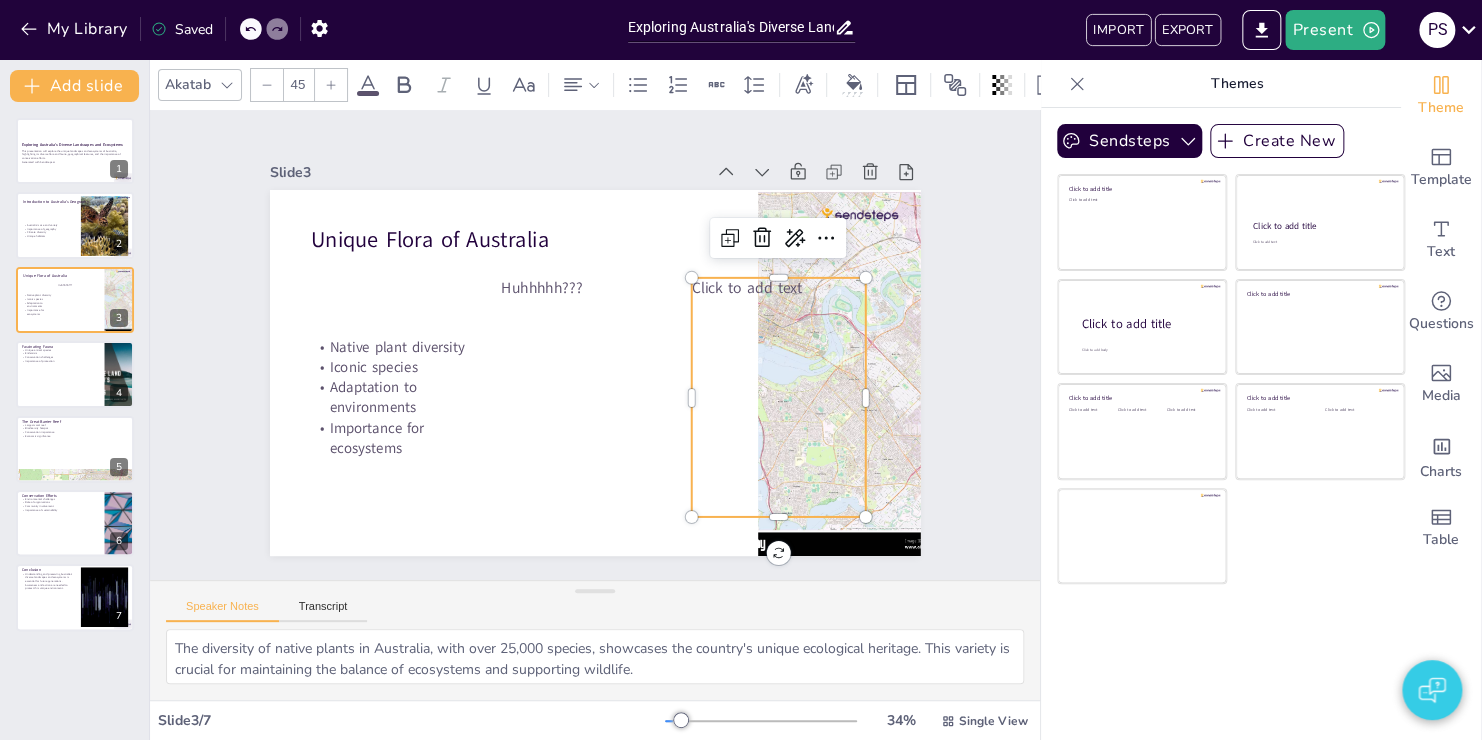 type 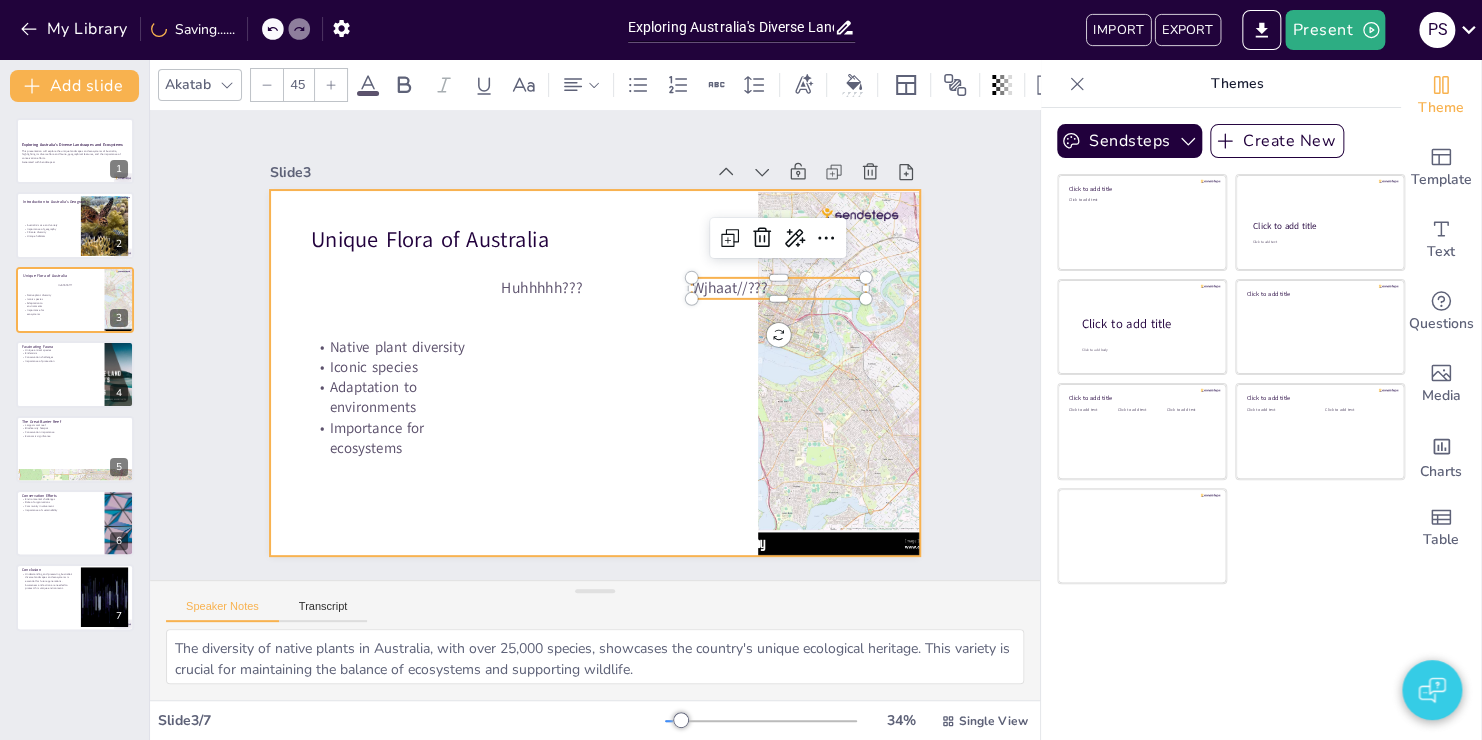 click at bounding box center (589, 372) 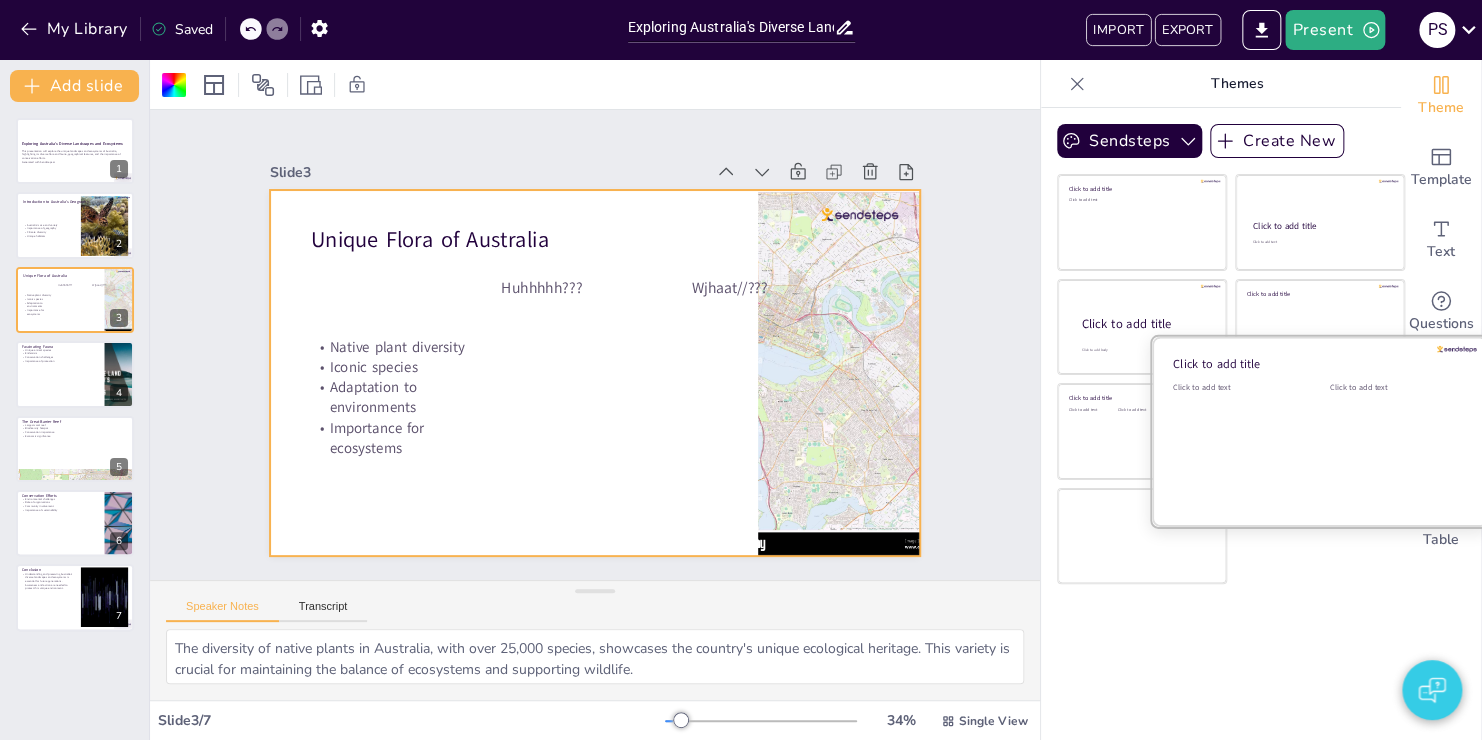 click on "Click to add text" at bounding box center [1393, 444] 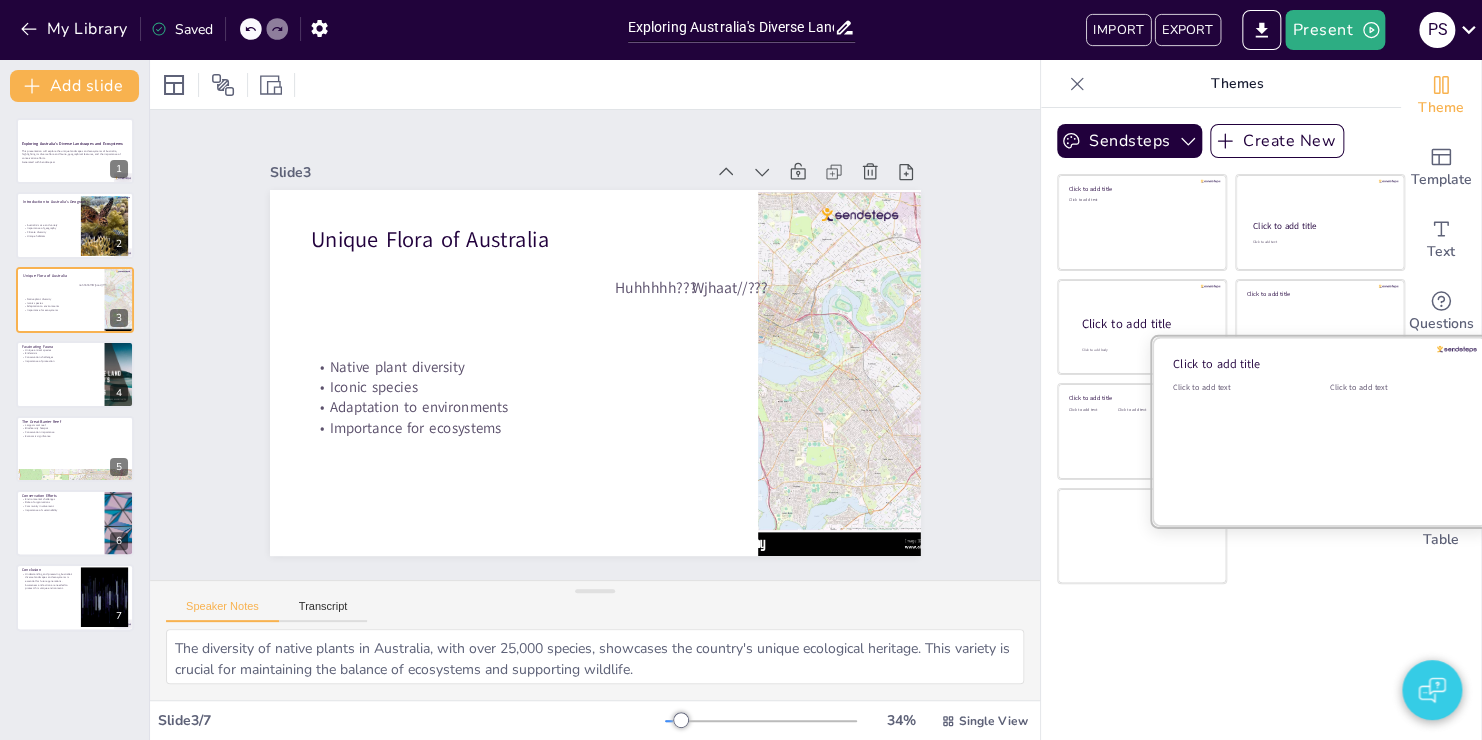 click on "Click to add text" at bounding box center (1236, 444) 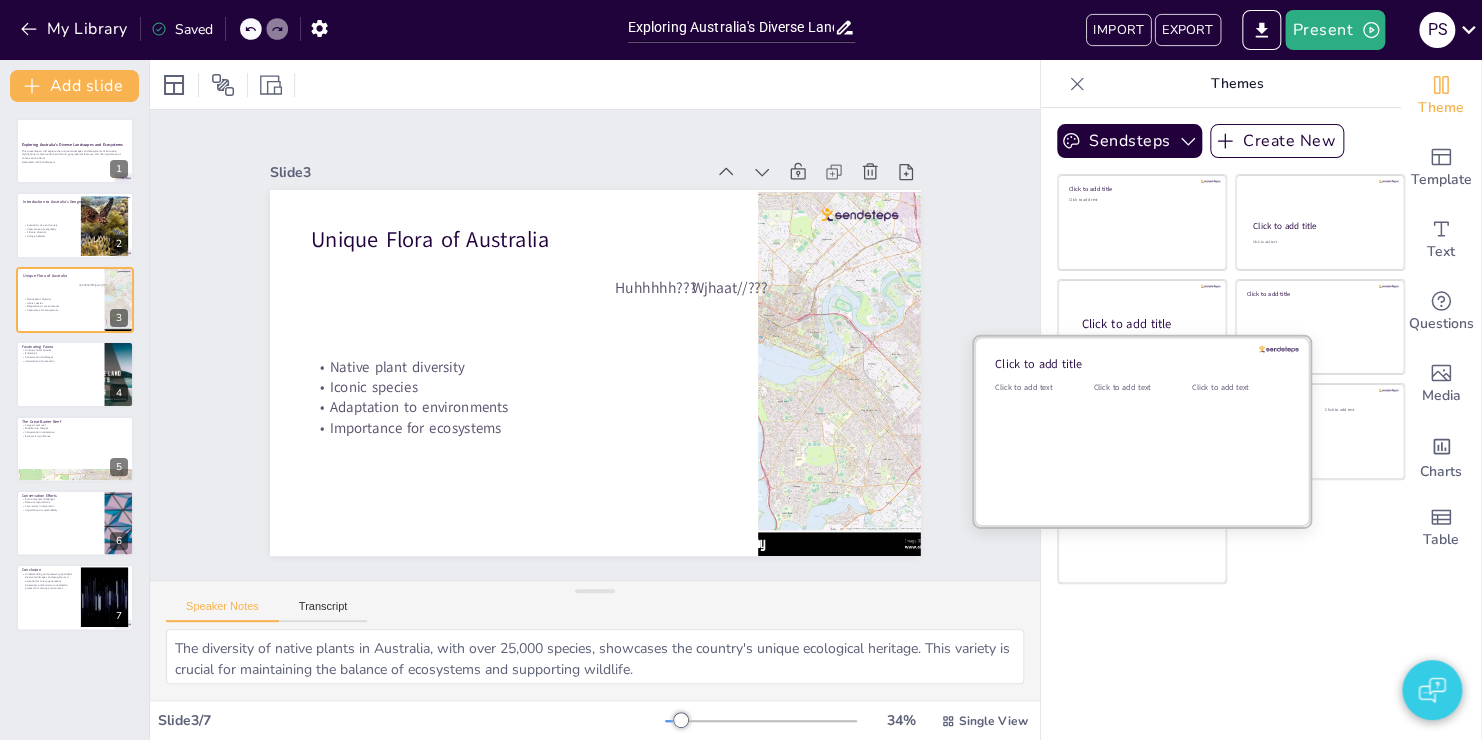 click on "Click to add text" at bounding box center [1138, 444] 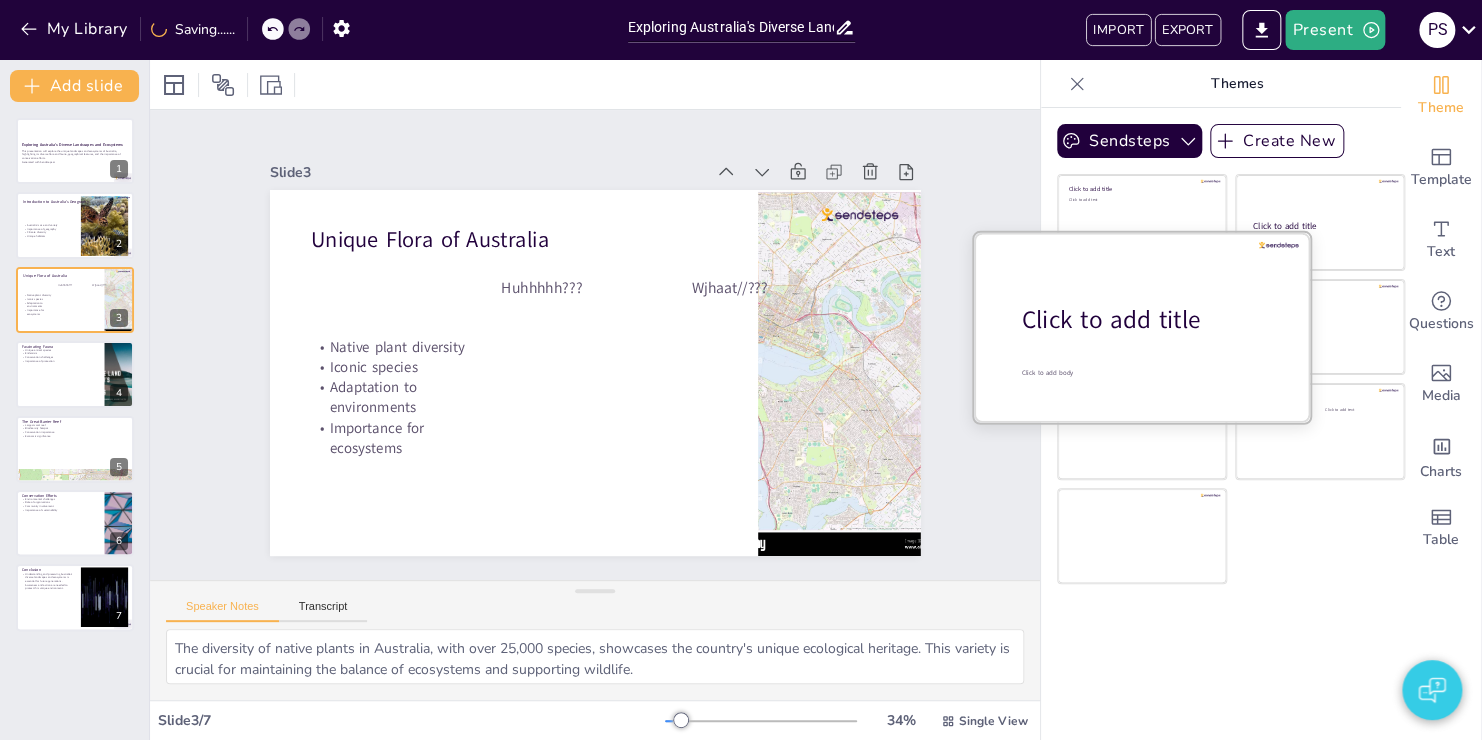 click at bounding box center (1142, 326) 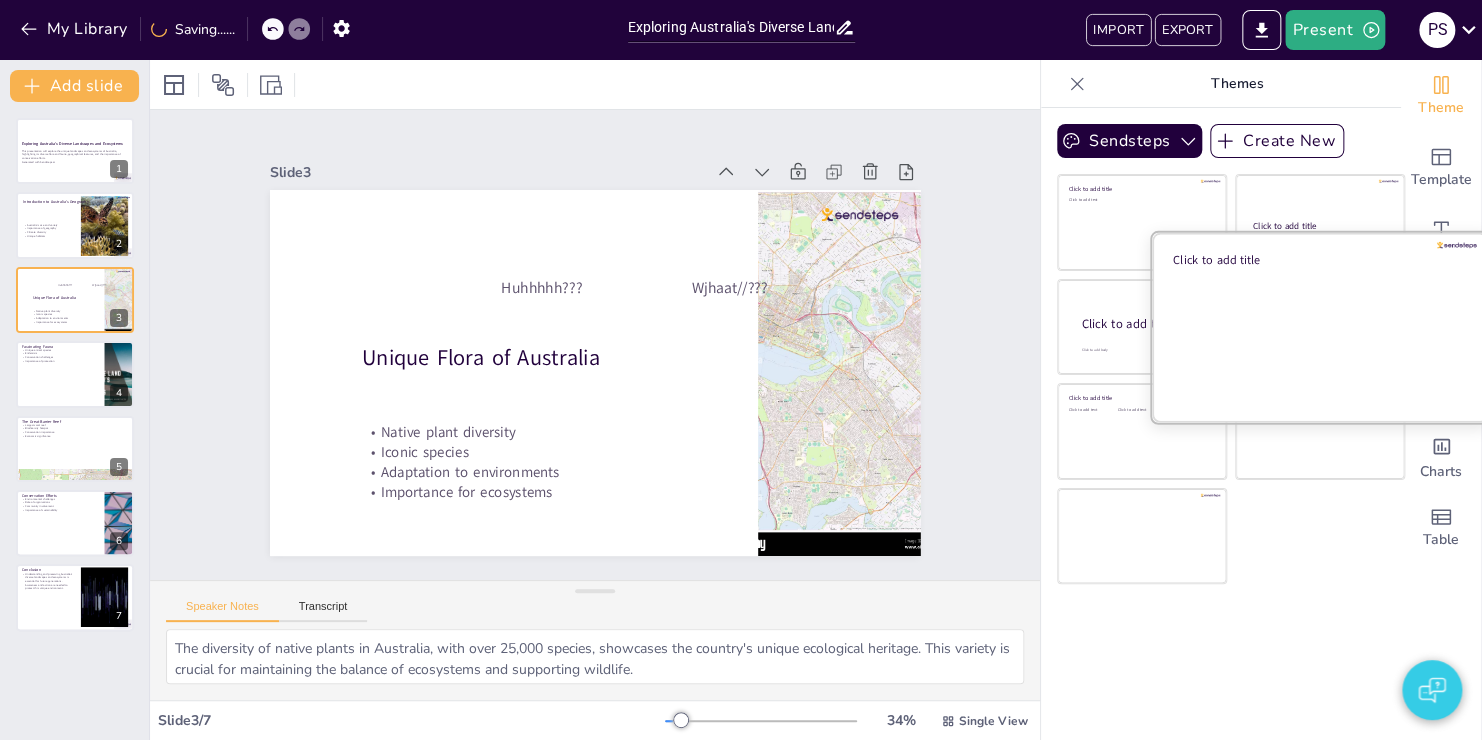 click at bounding box center [1320, 326] 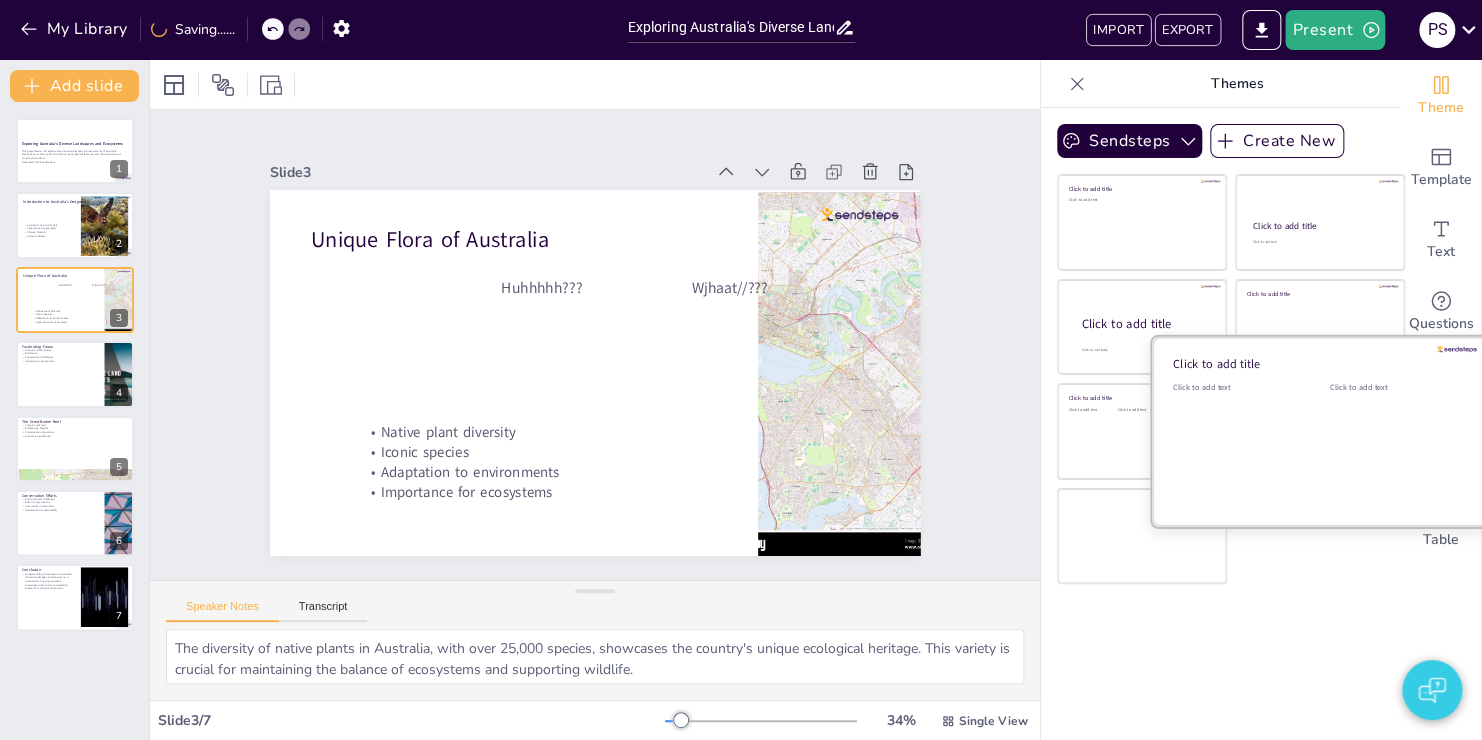 click on "Click to add text" at bounding box center [1236, 444] 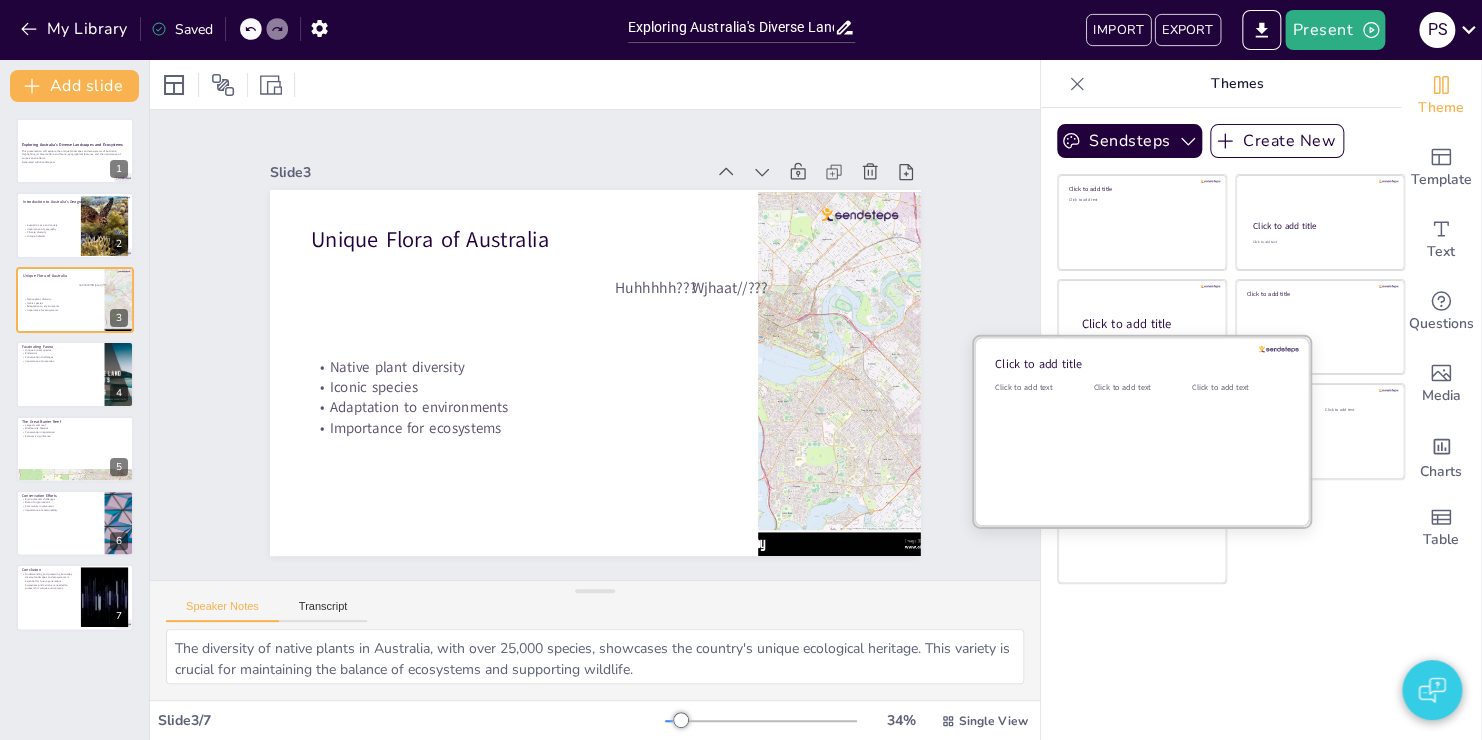 click on "Click to add text" at bounding box center (1138, 444) 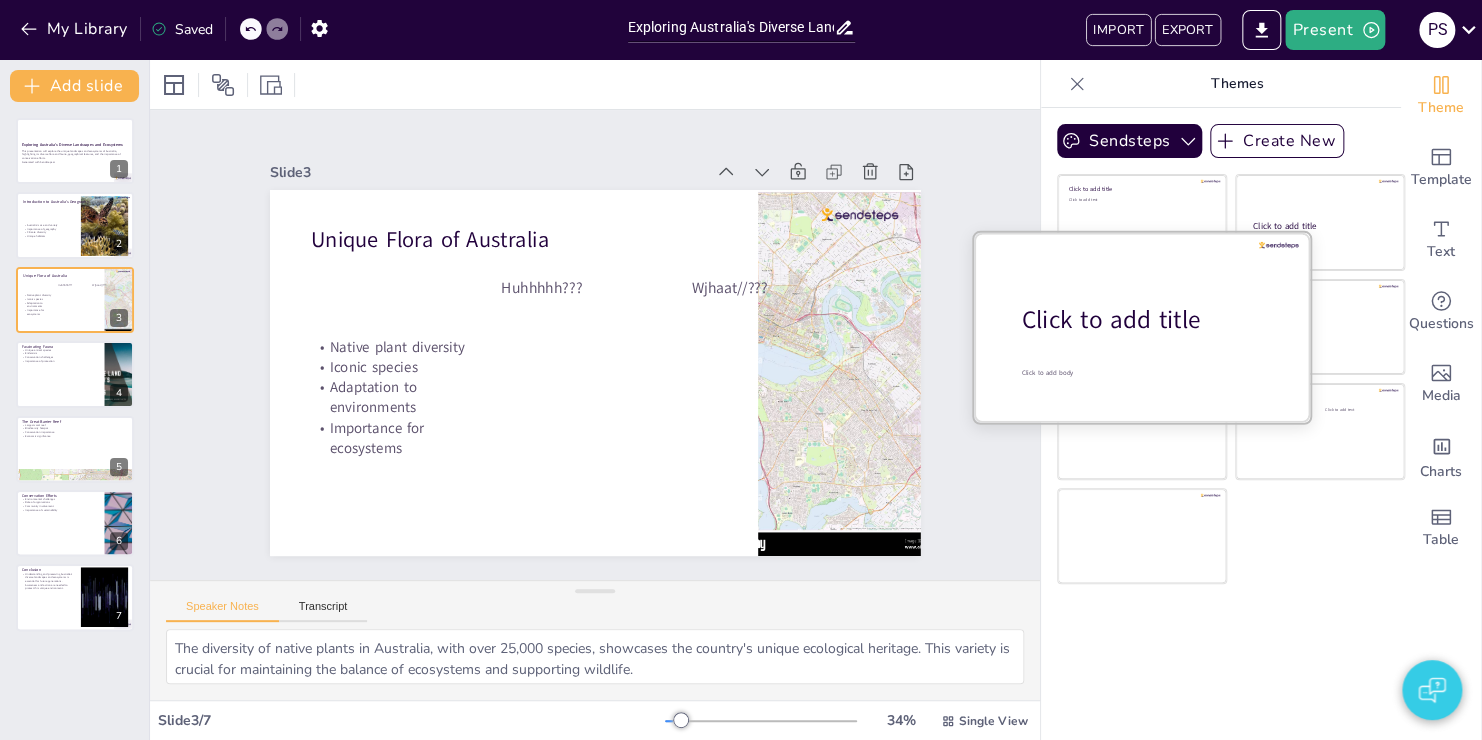 click on "Click to add title Click to add body" at bounding box center [1142, 232] 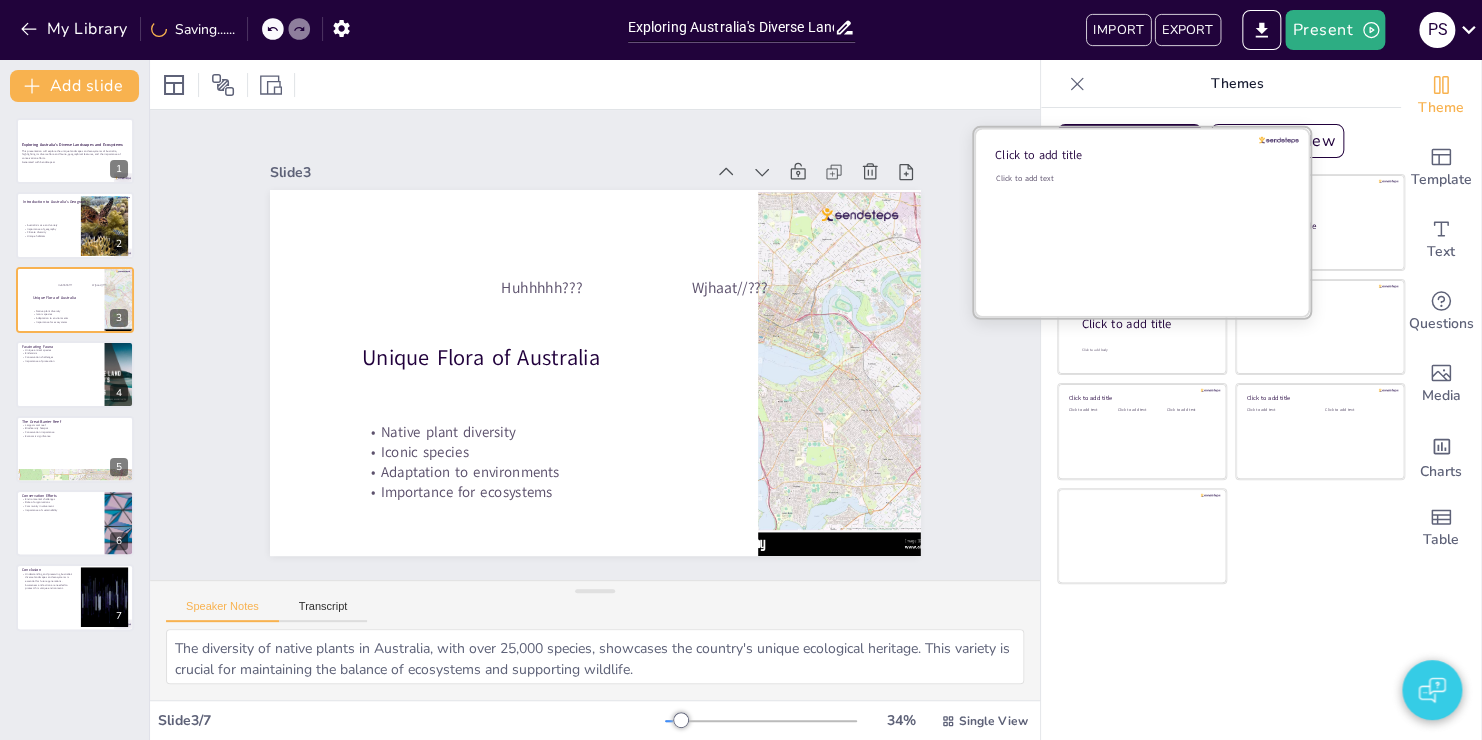 click on "Click to add text" at bounding box center (1139, 235) 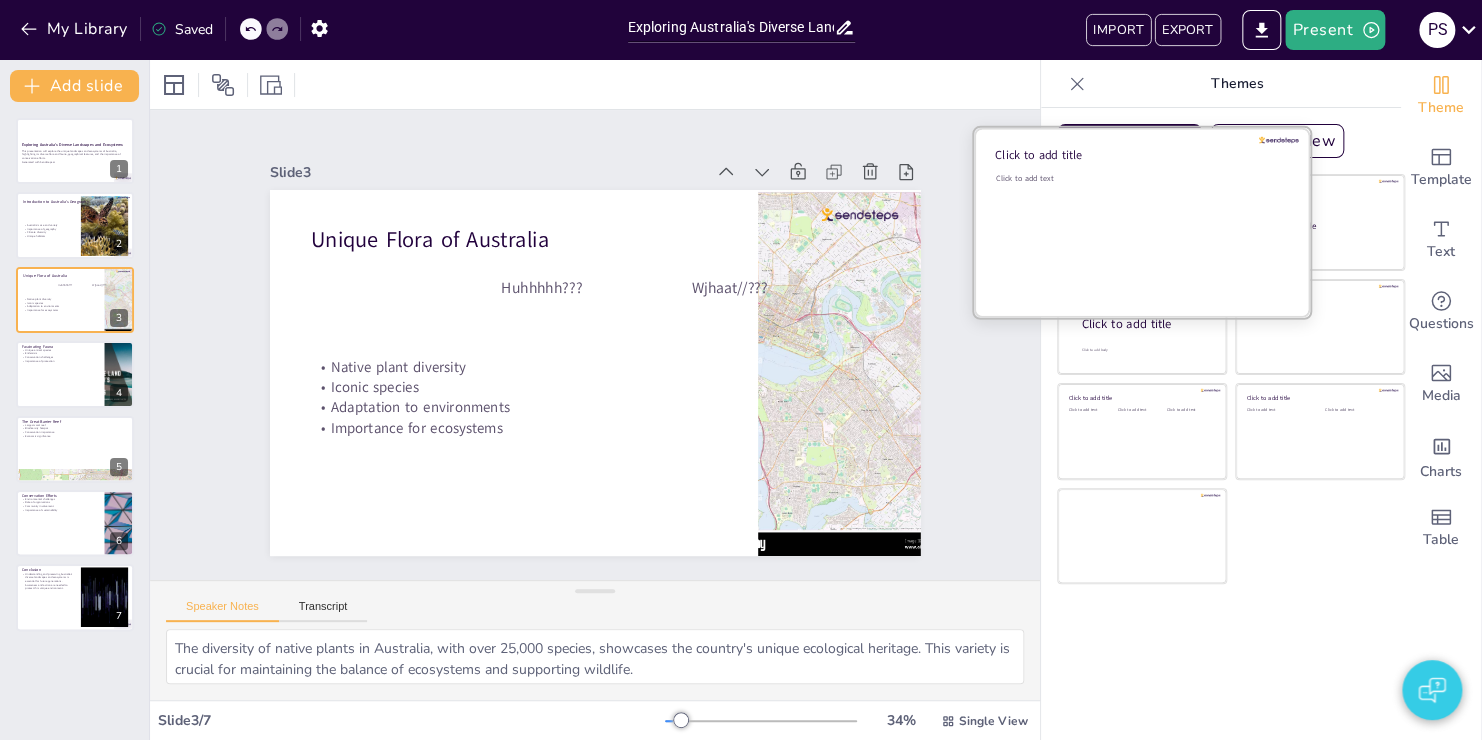 click at bounding box center (1142, 222) 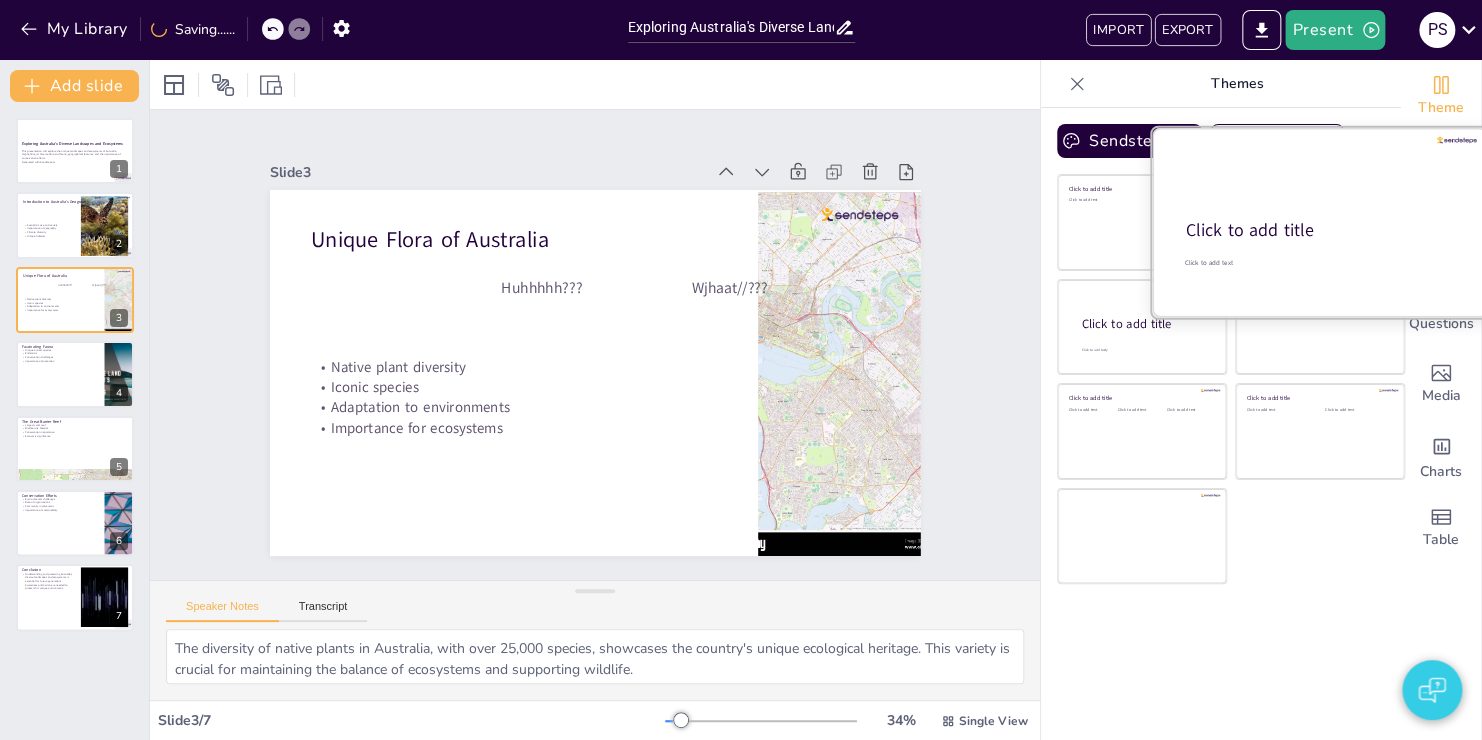 click on "Click to add title" at bounding box center [1318, 231] 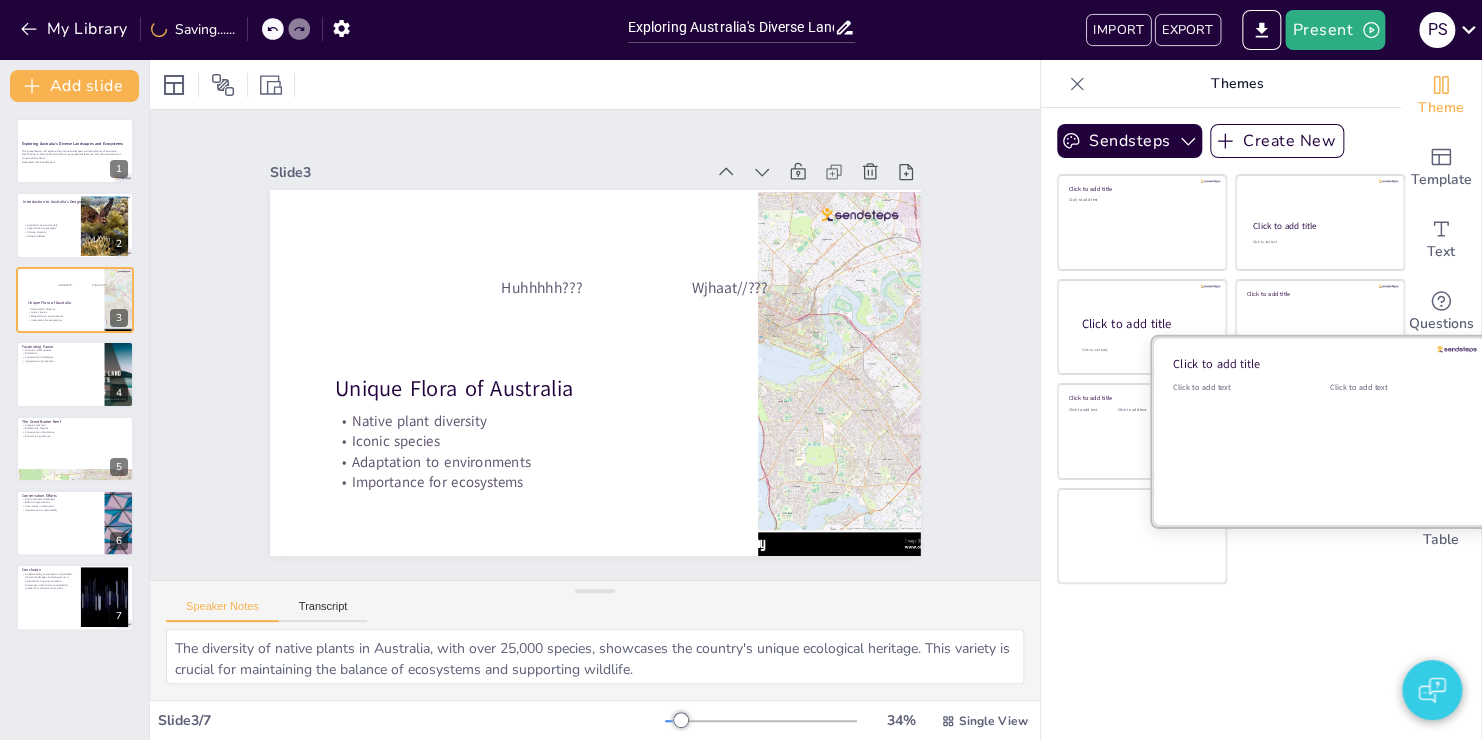 click on "Click to add text" at bounding box center [1236, 444] 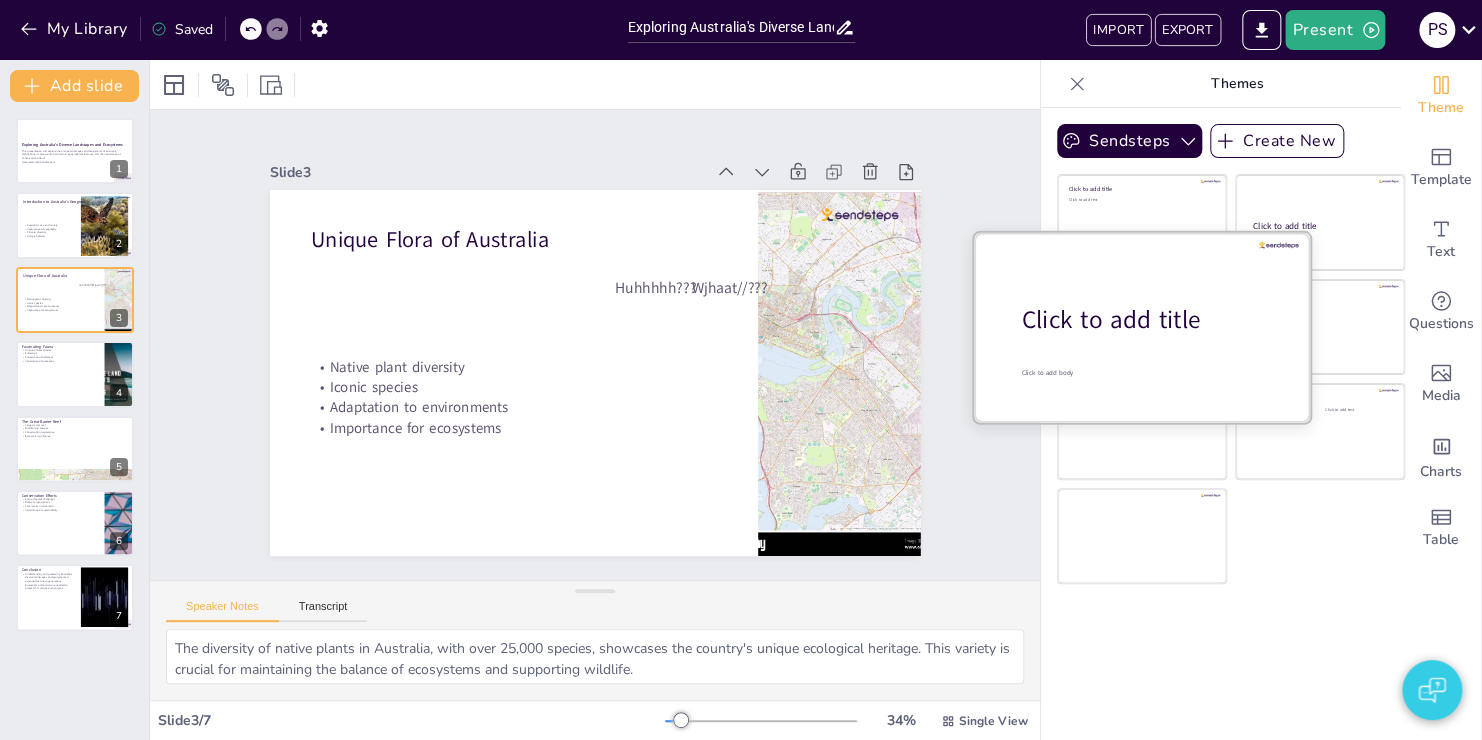 click on "Click to add title" at bounding box center (1149, 320) 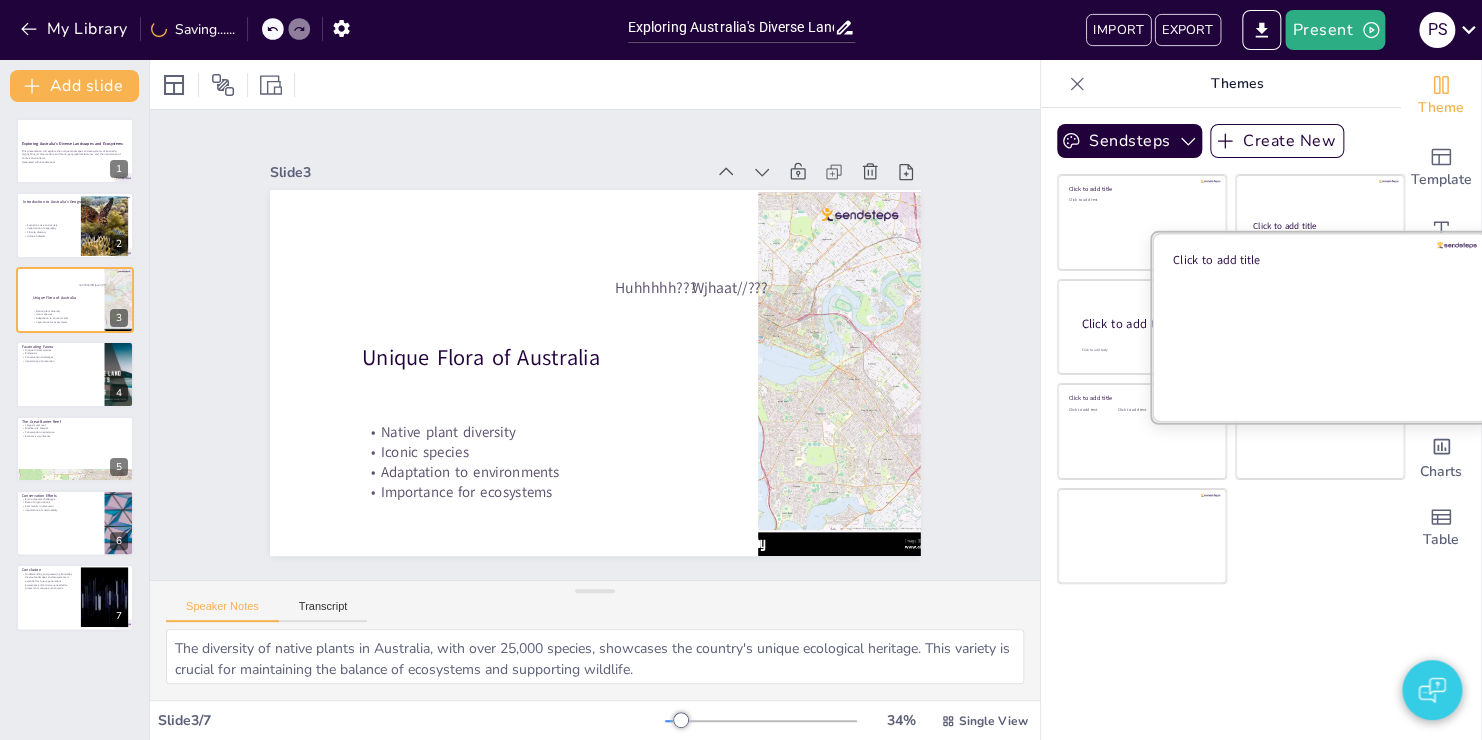 click at bounding box center (1320, 326) 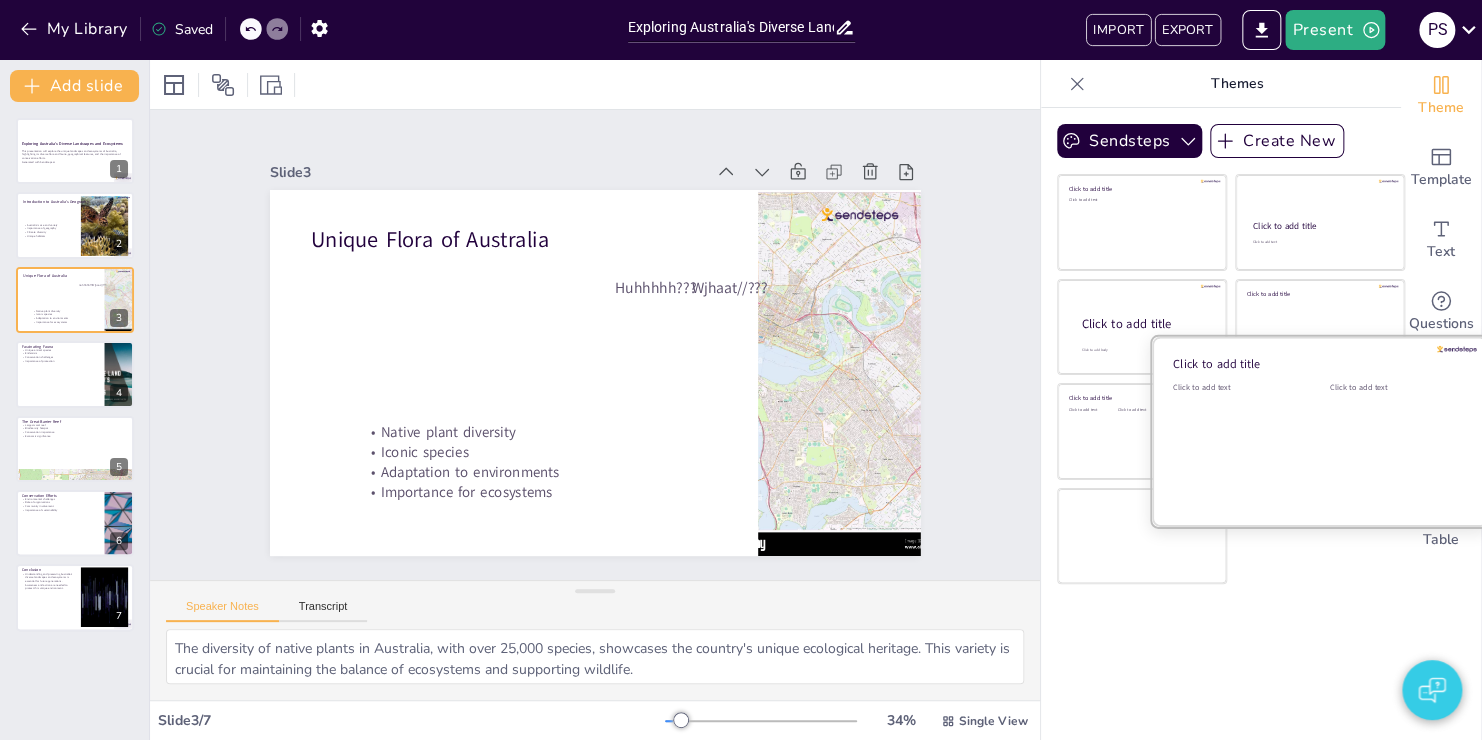click on "Click to add text" at bounding box center [1236, 444] 